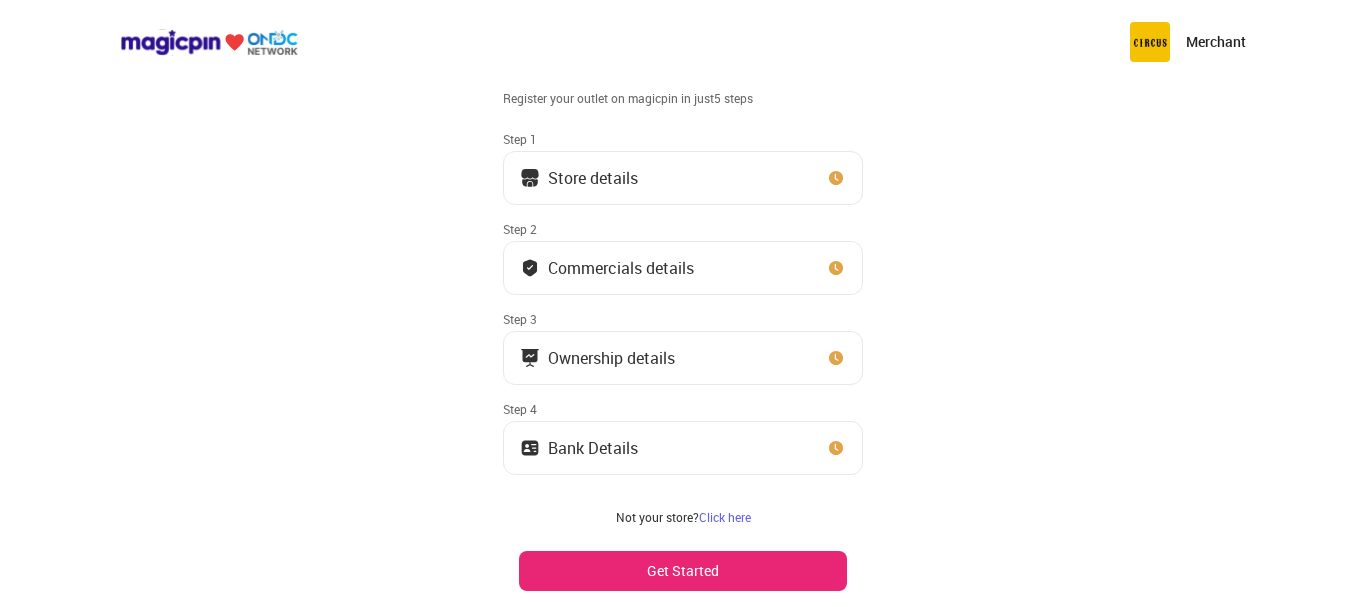 scroll, scrollTop: 0, scrollLeft: 0, axis: both 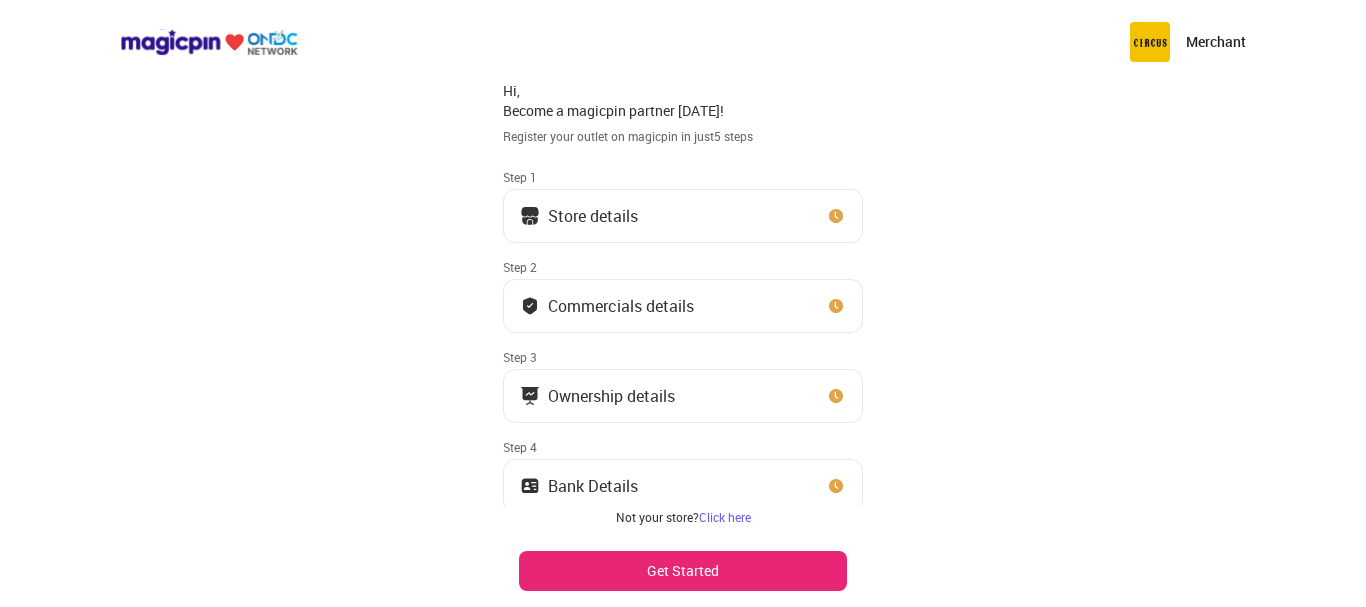 click on "Store details" at bounding box center [683, 216] 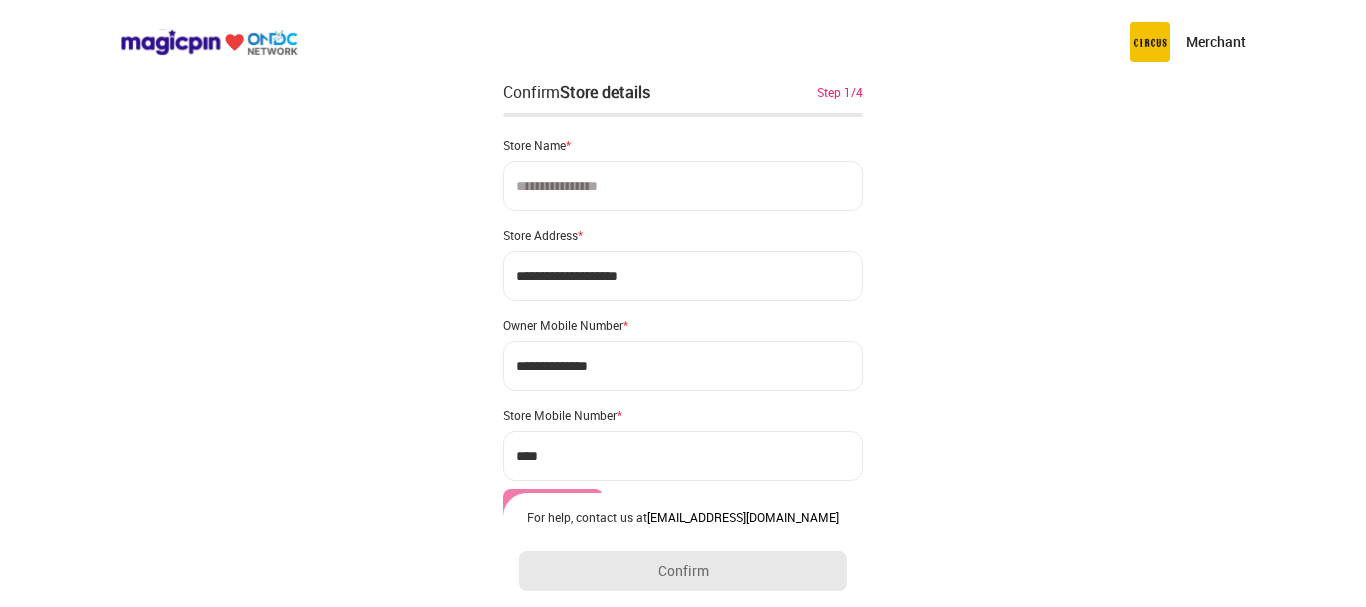 click at bounding box center [683, 186] 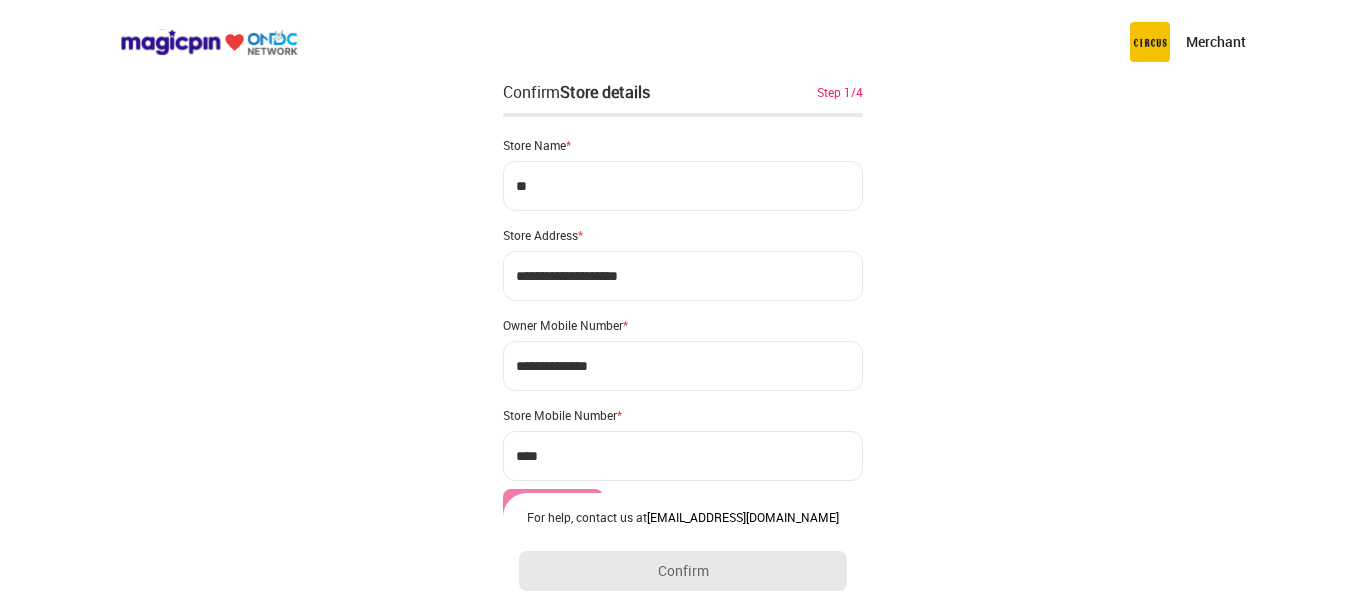 type on "*" 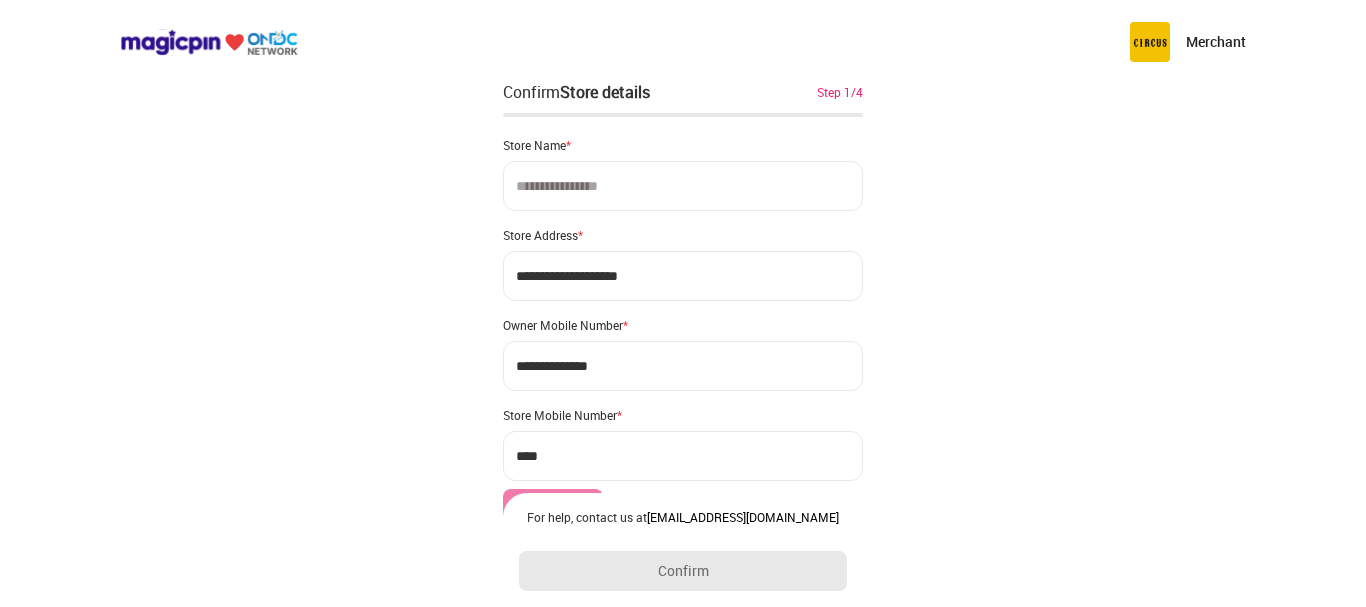type on "*" 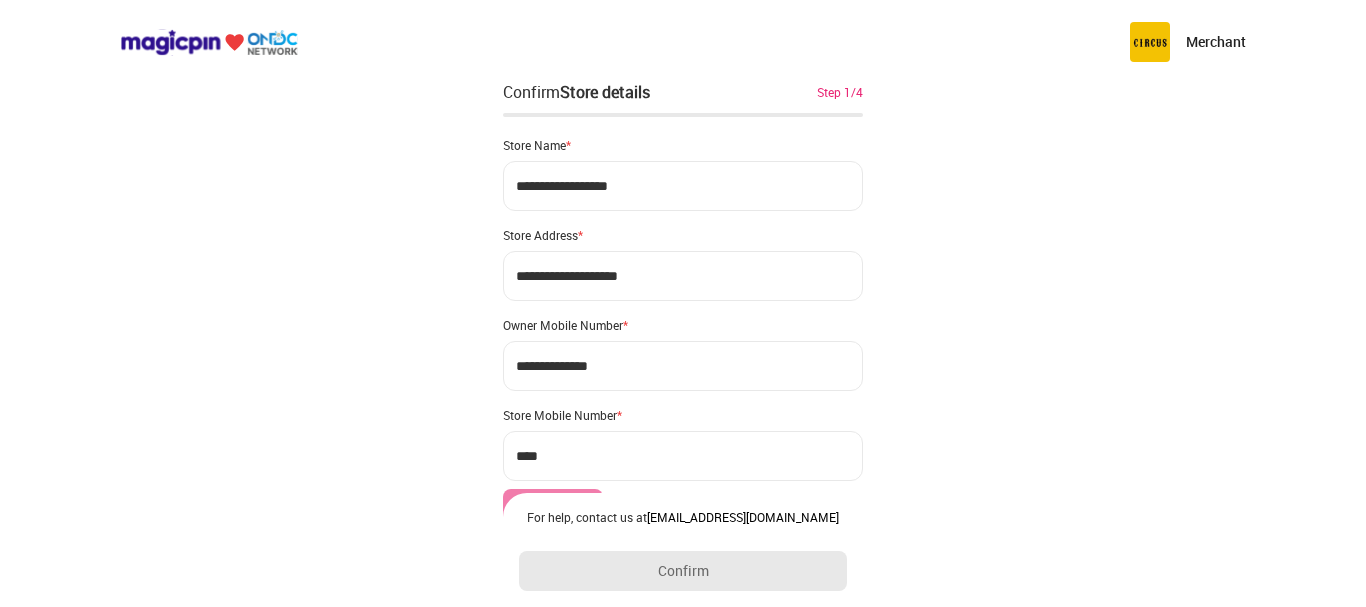 type on "**********" 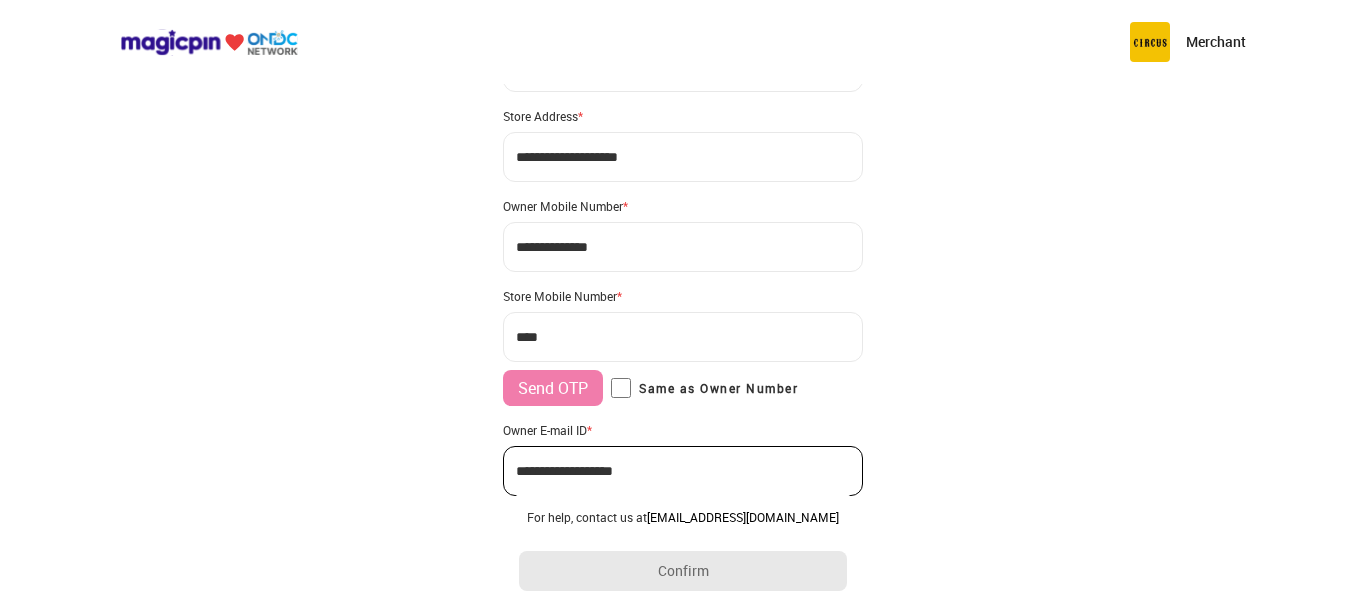 scroll, scrollTop: 88, scrollLeft: 0, axis: vertical 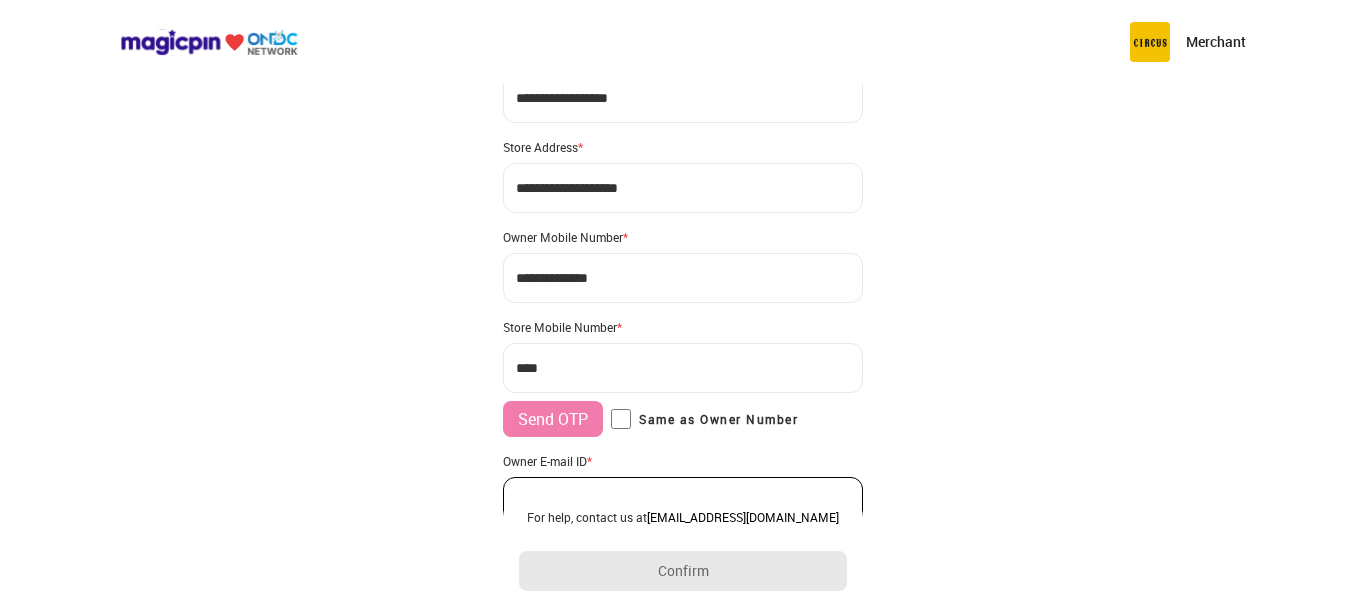 click on "***" at bounding box center (683, 368) 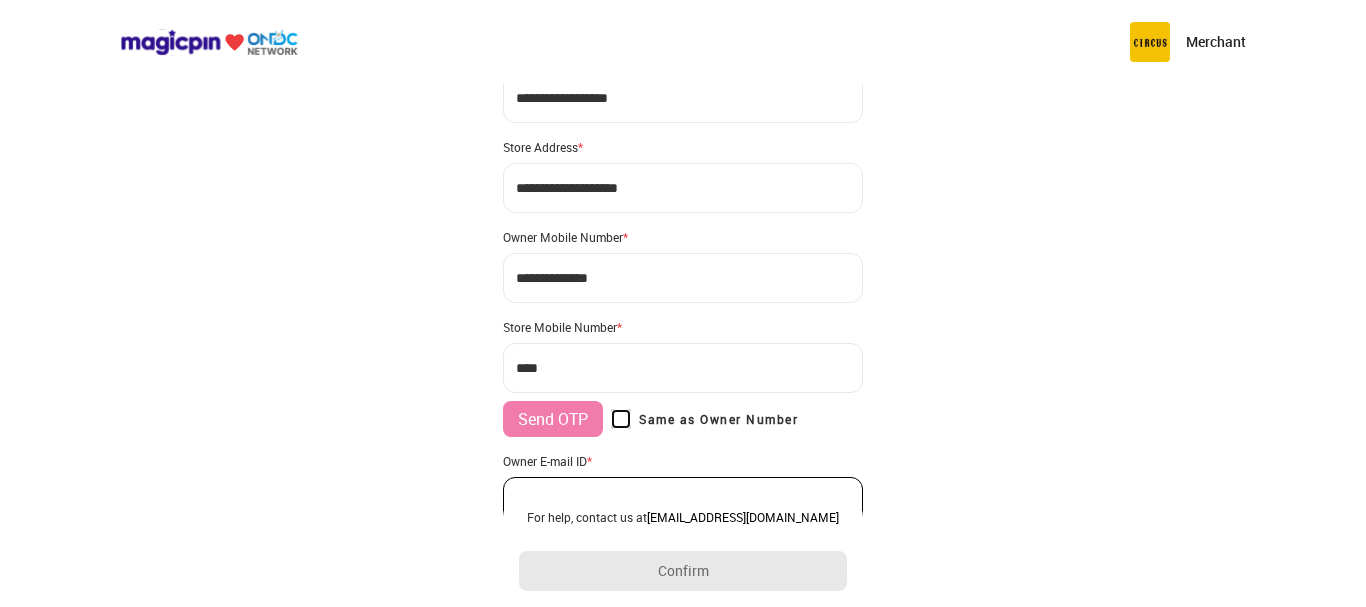 type on "**********" 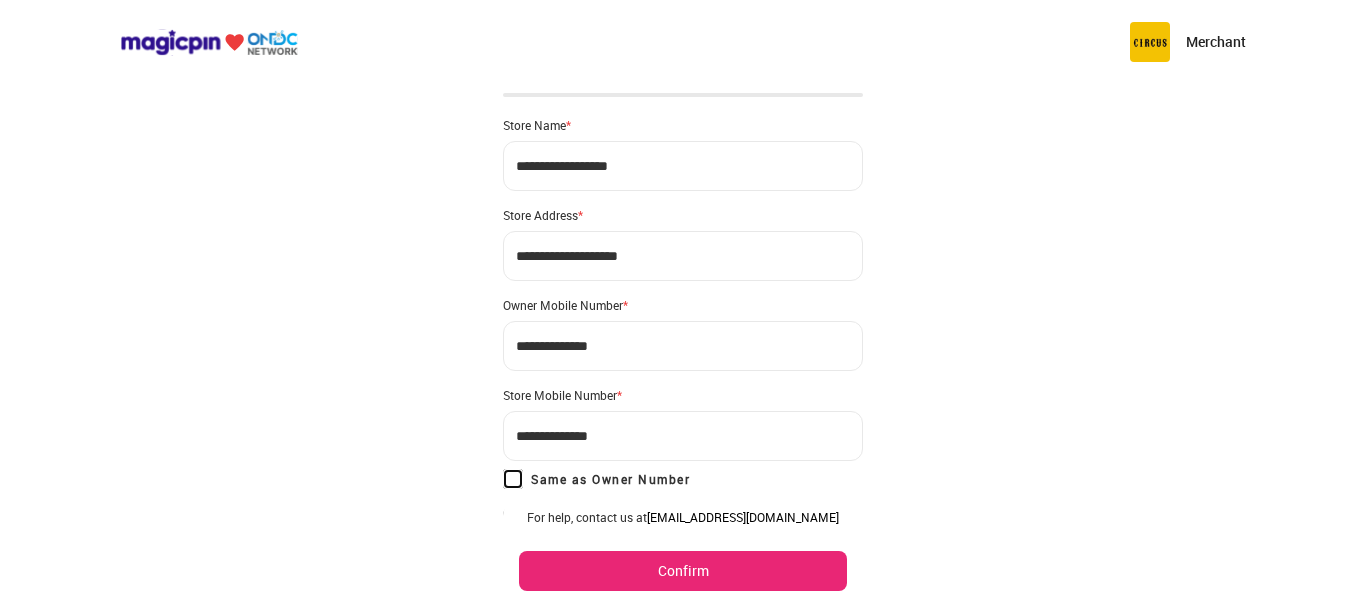 scroll, scrollTop: 0, scrollLeft: 0, axis: both 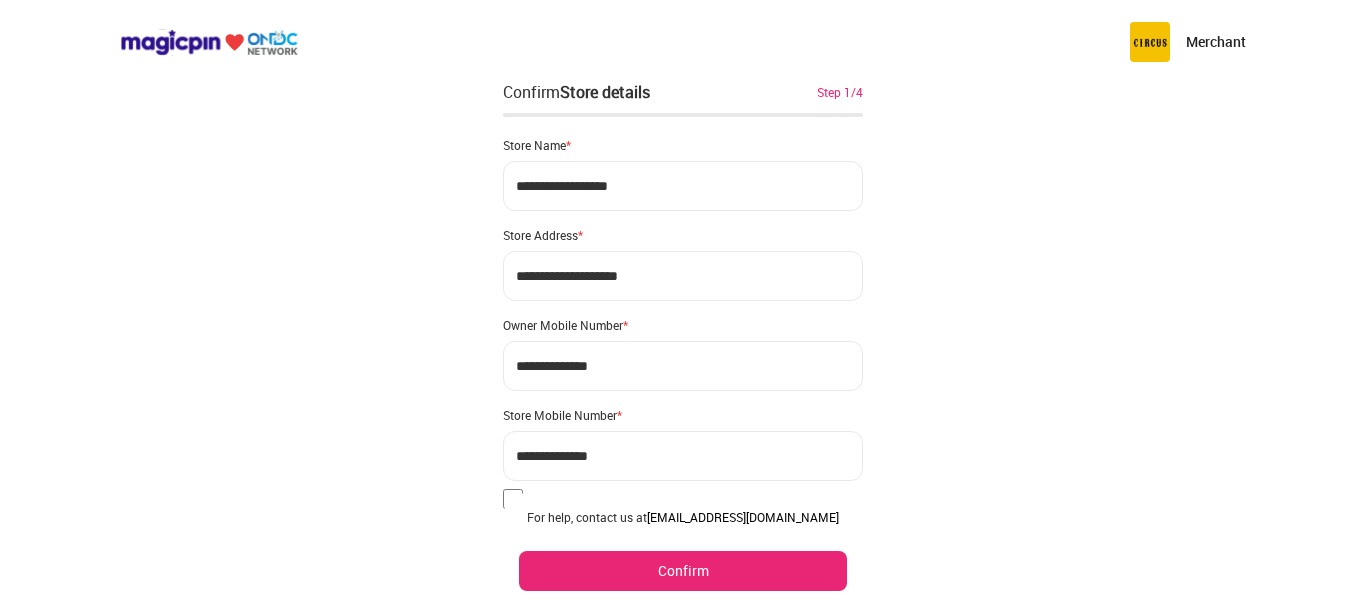 click on "**********" at bounding box center (683, 276) 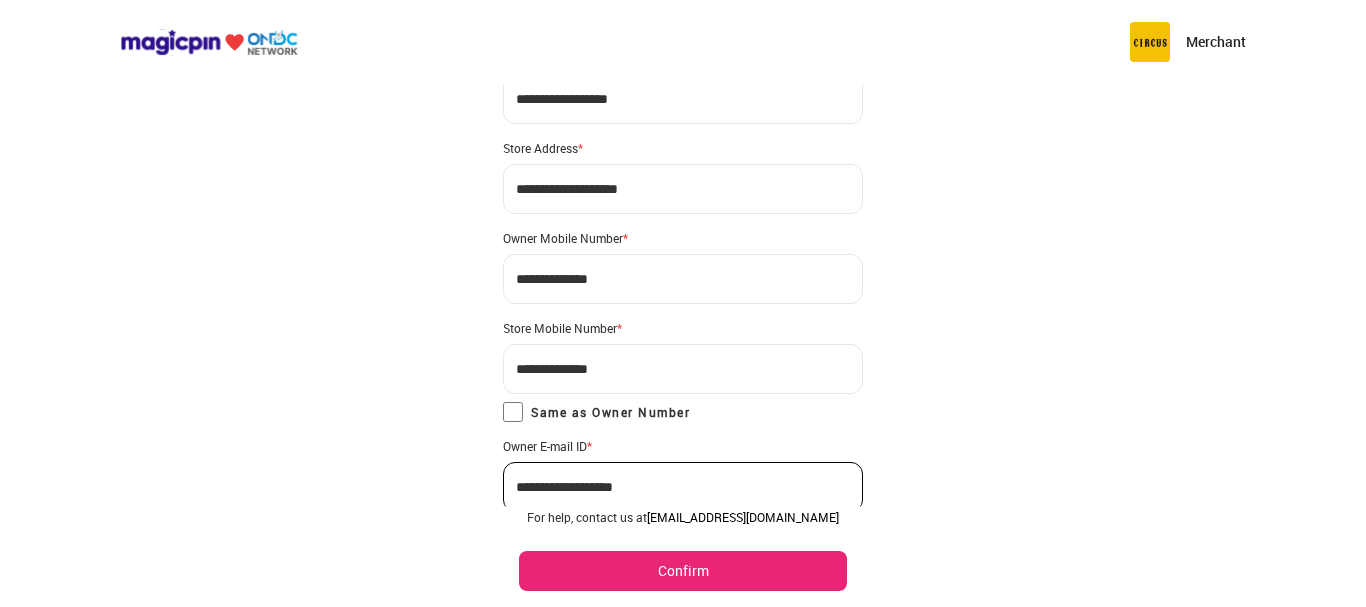 scroll, scrollTop: 172, scrollLeft: 0, axis: vertical 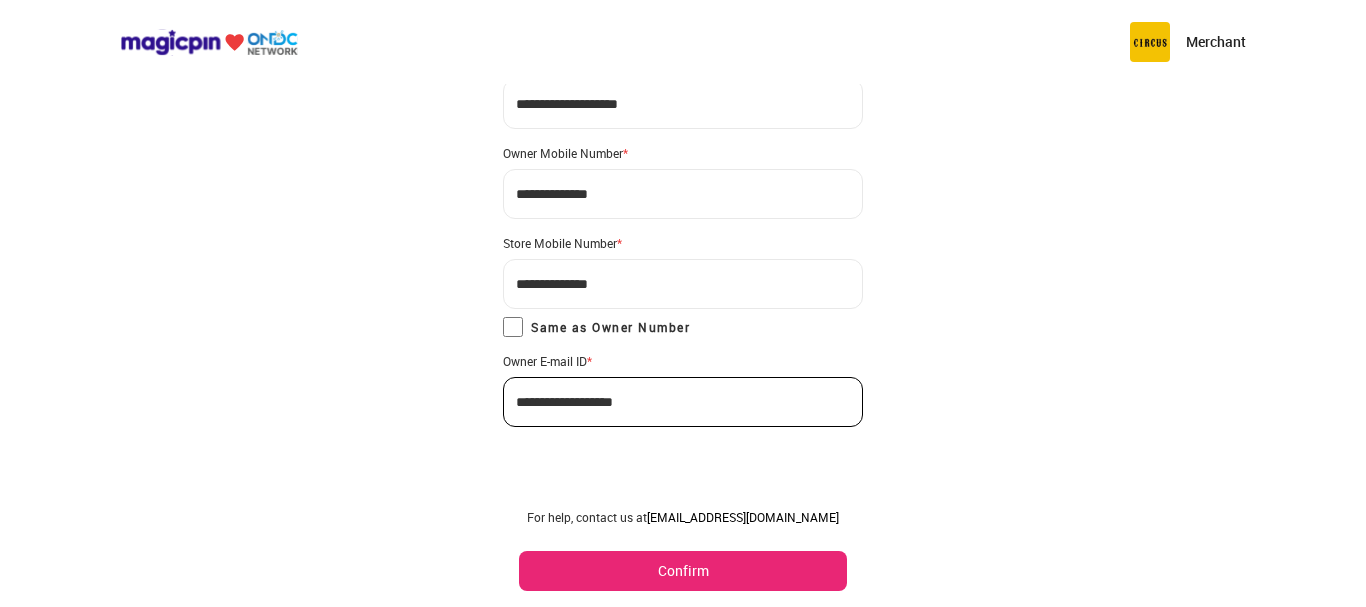 click on "Confirm" at bounding box center [683, 571] 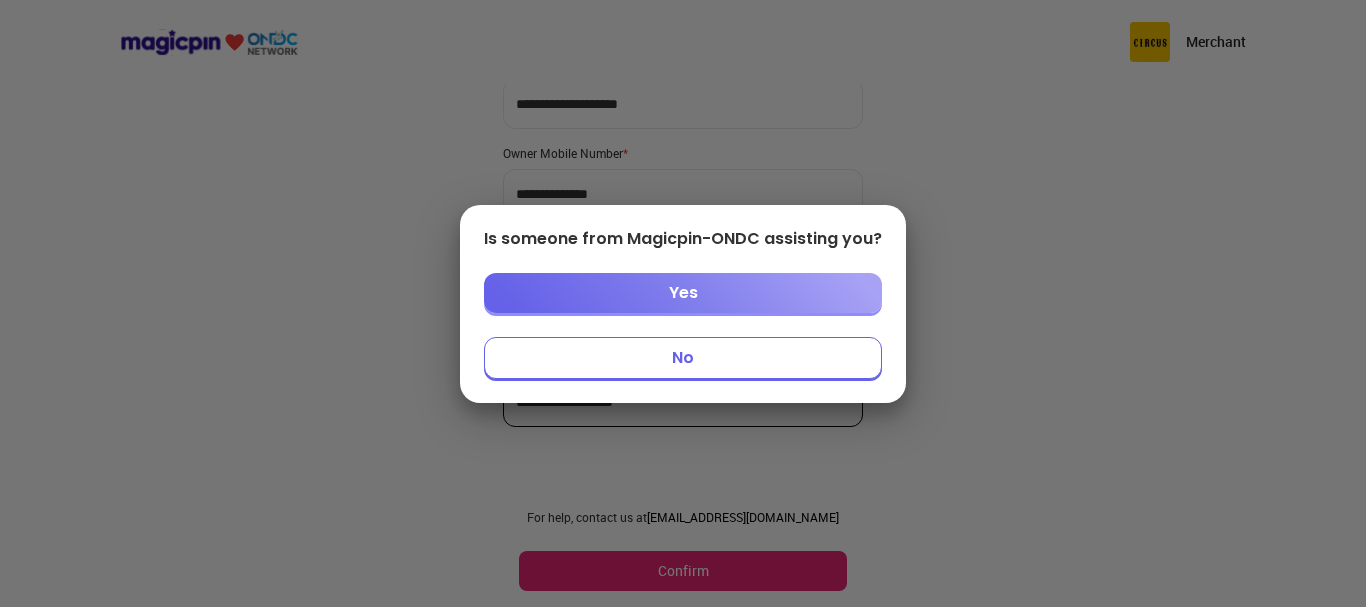 click on "No" at bounding box center (683, 358) 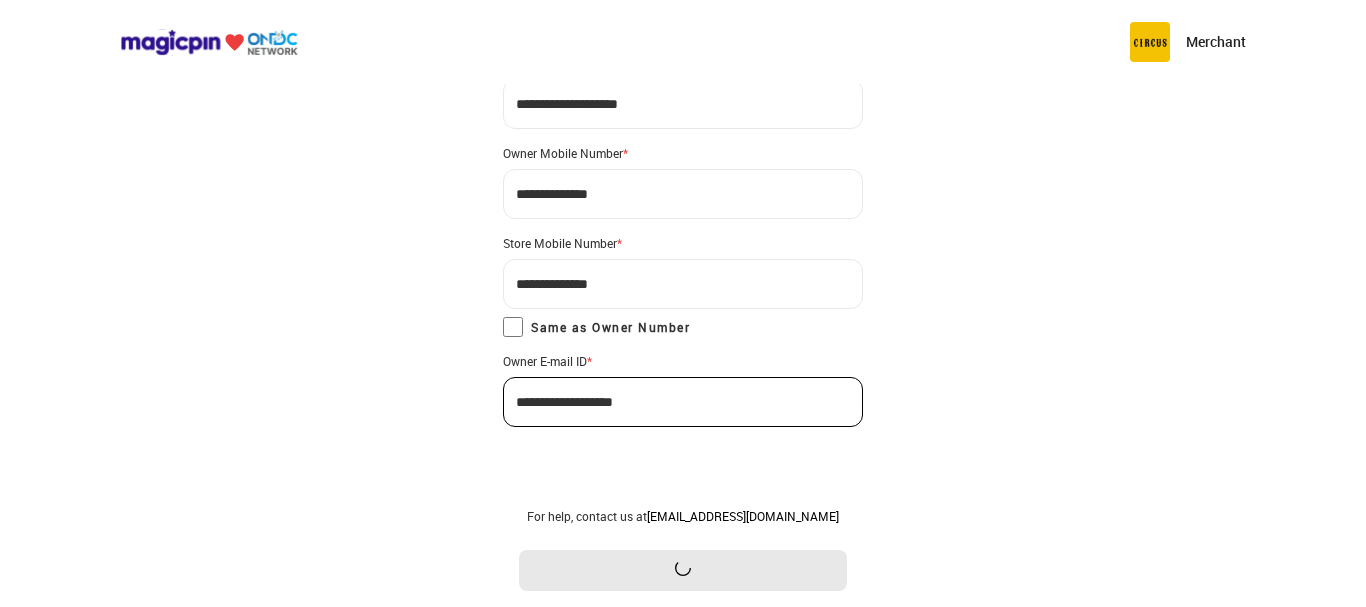 scroll, scrollTop: 0, scrollLeft: 0, axis: both 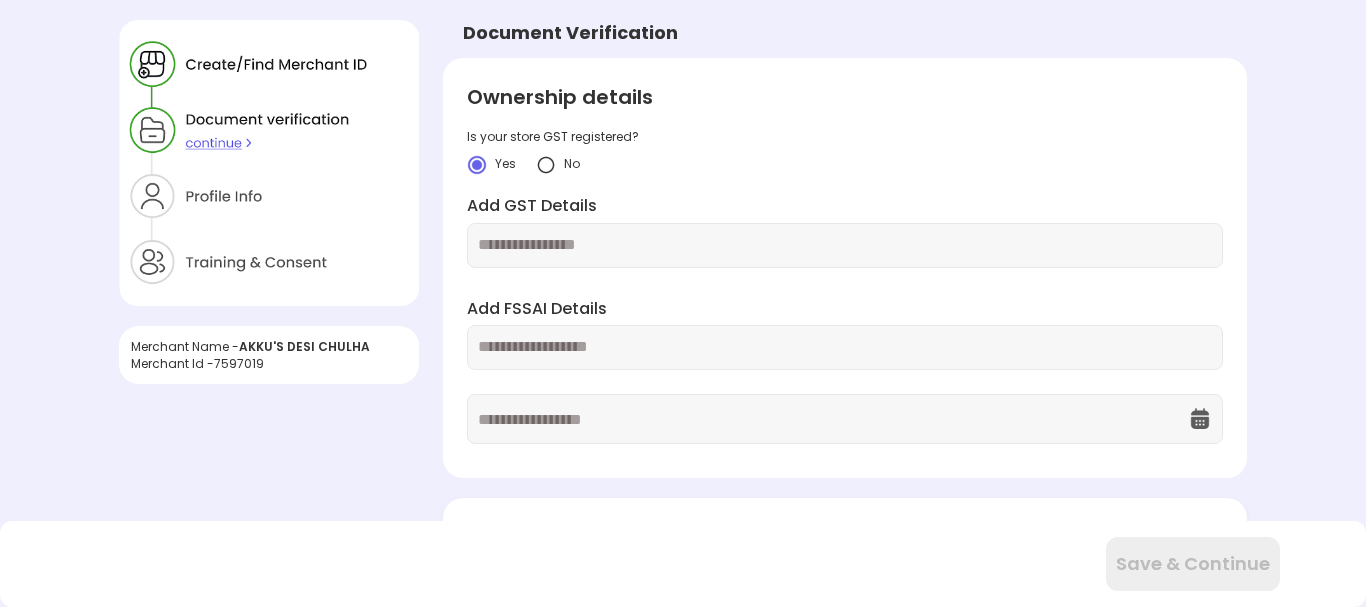 click at bounding box center [546, 165] 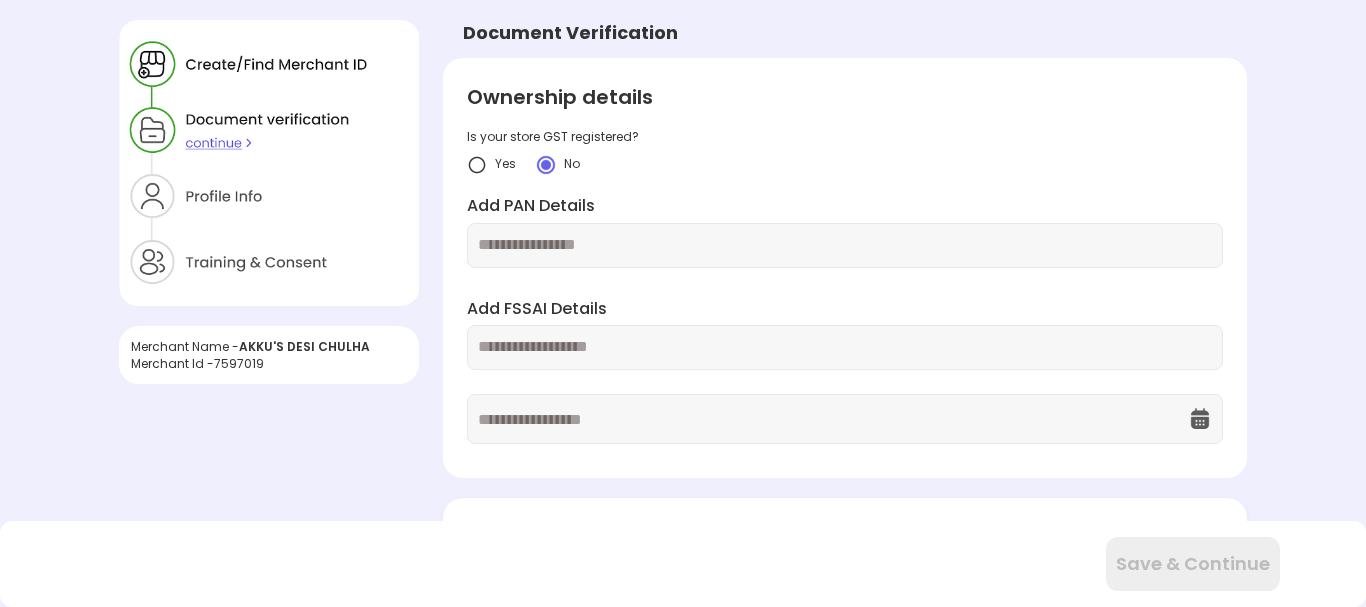 click at bounding box center (844, 245) 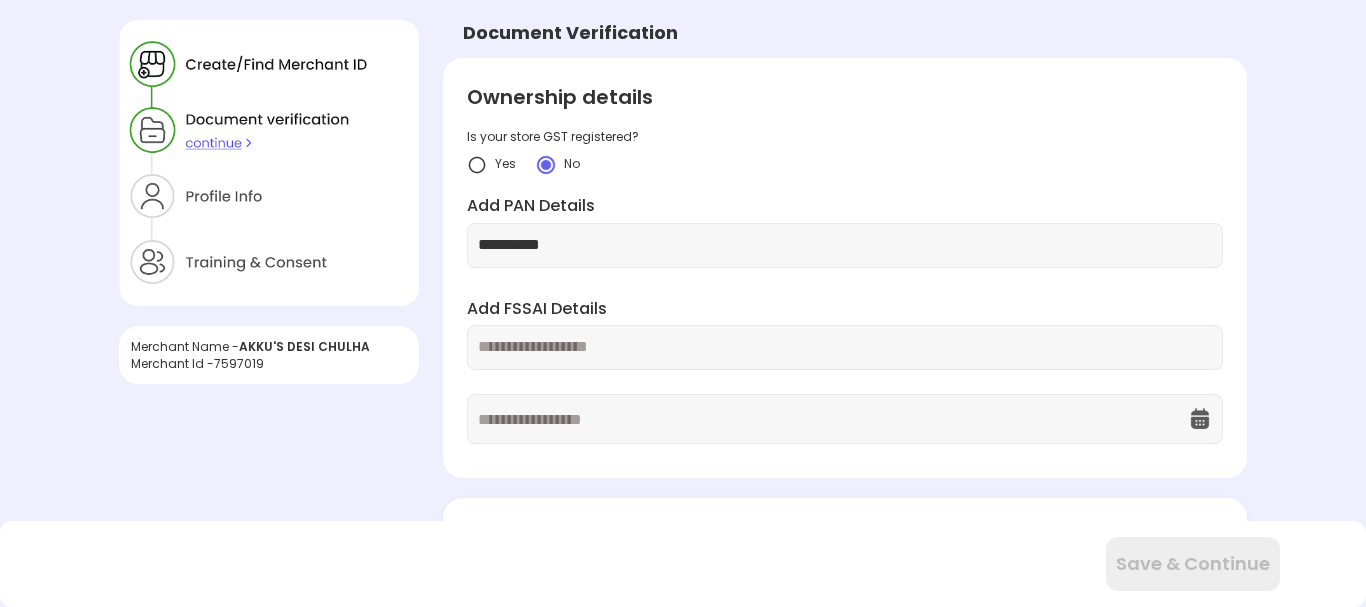 type on "**********" 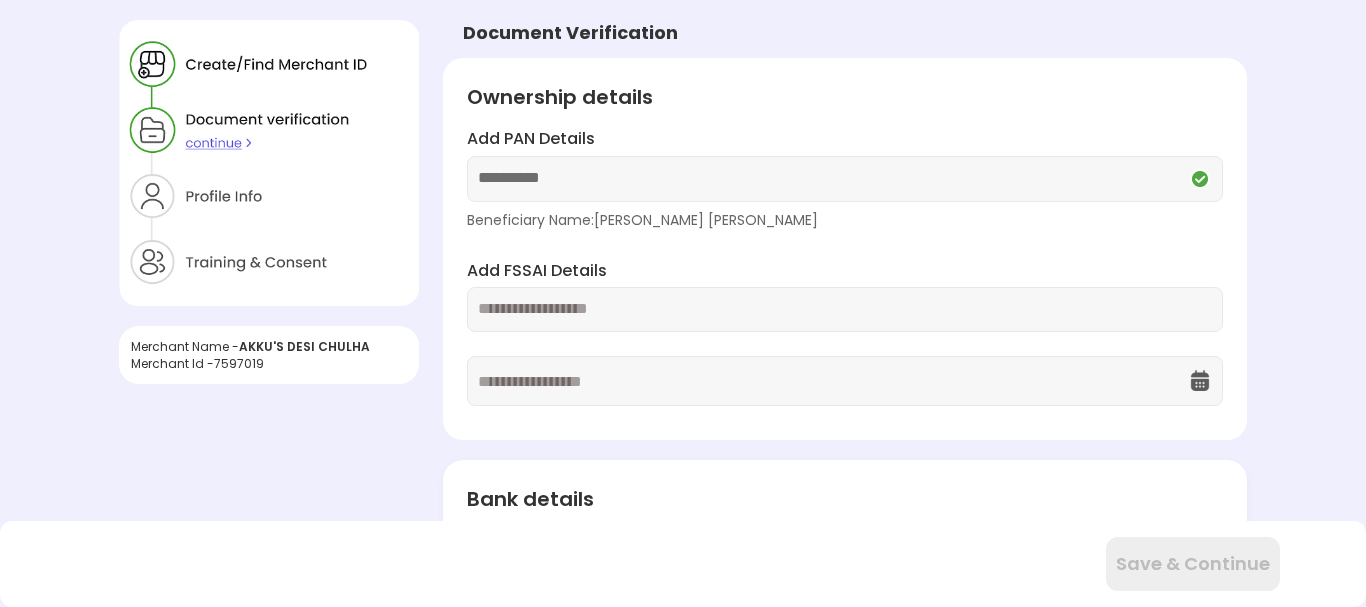 click at bounding box center (844, 309) 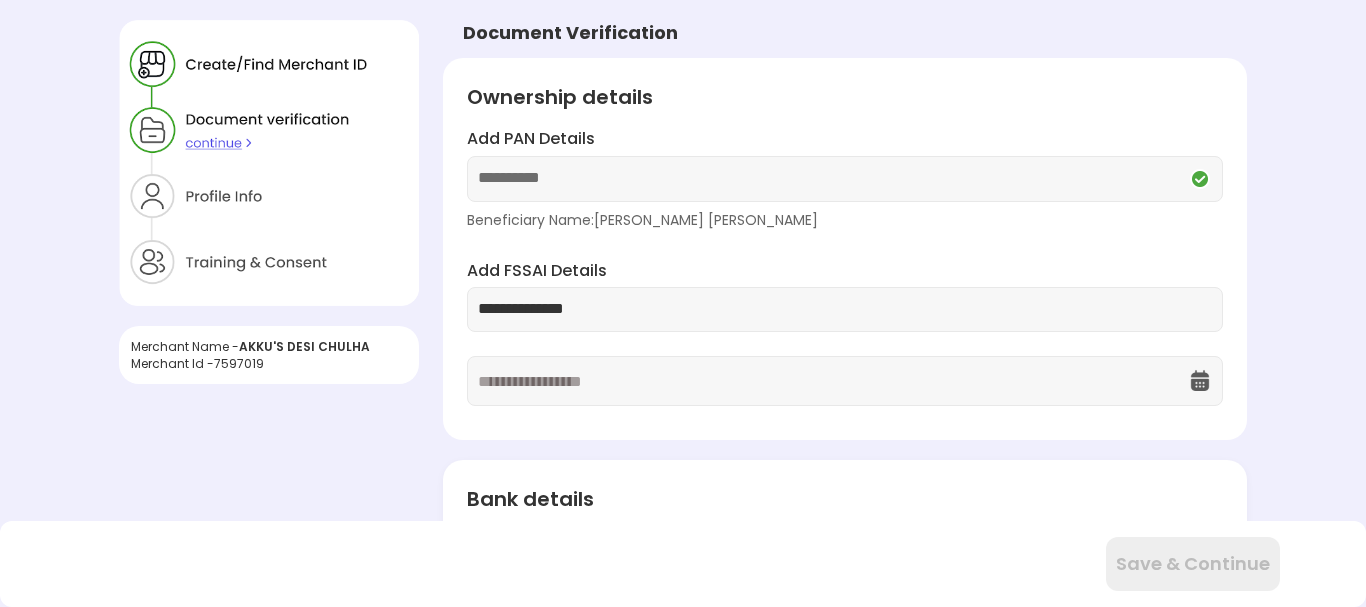 type on "**********" 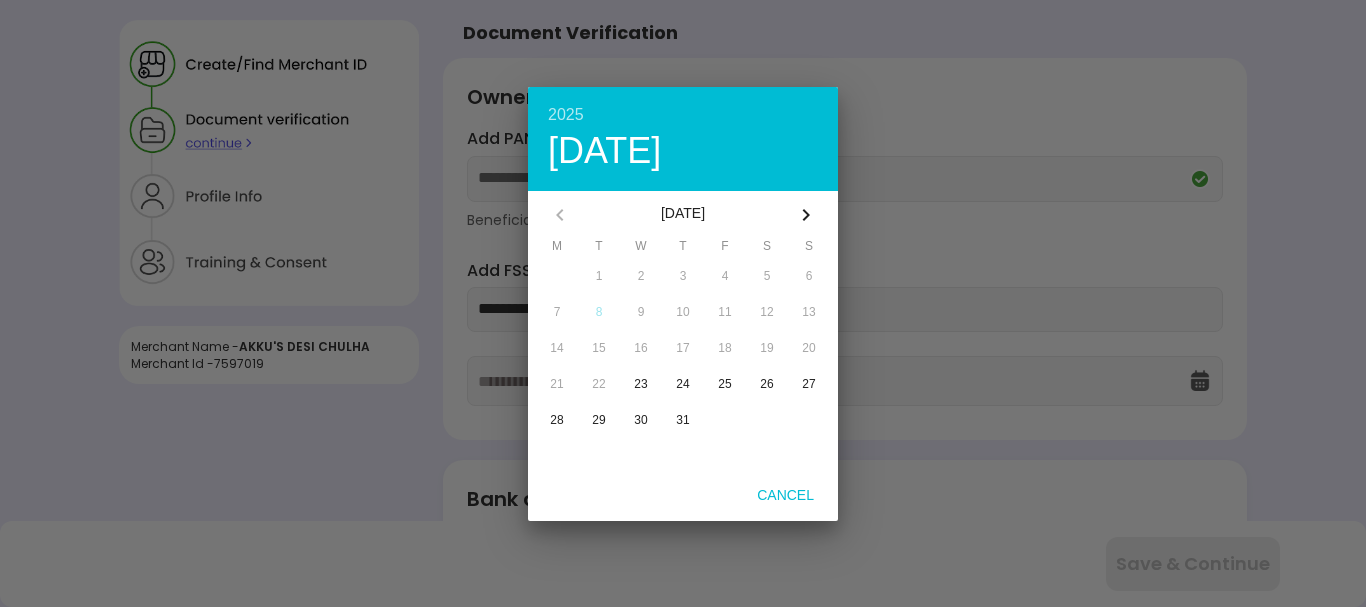 click on "2025" at bounding box center (683, 115) 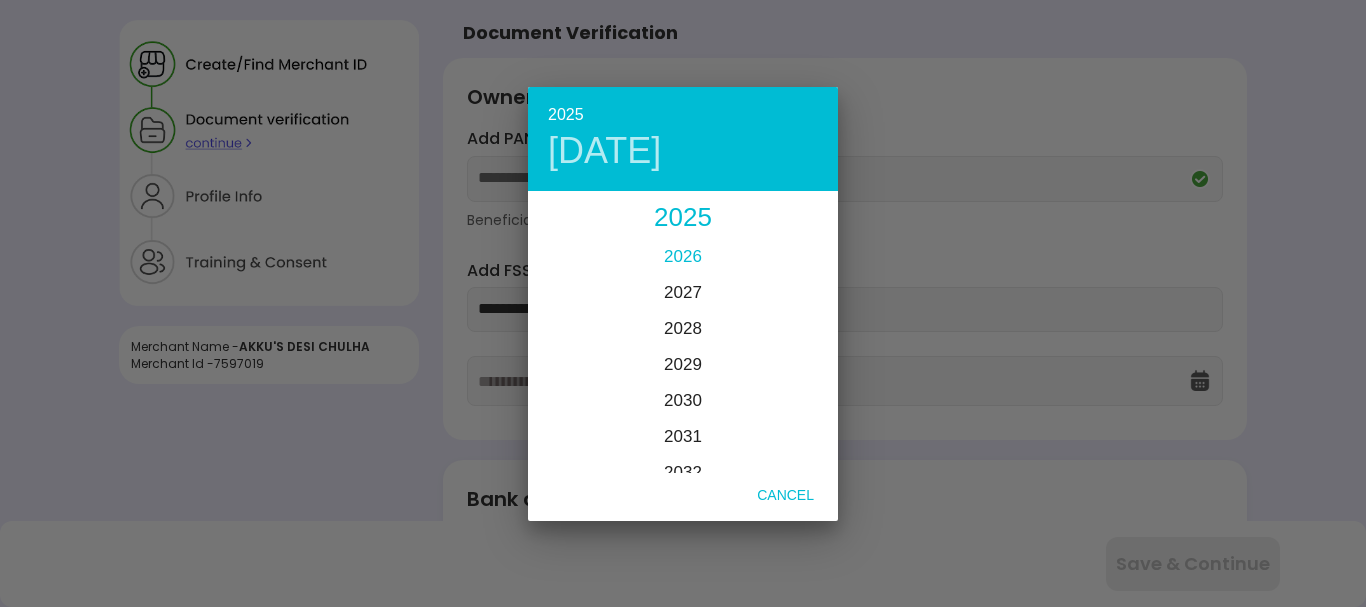 click on "2026" at bounding box center (683, 256) 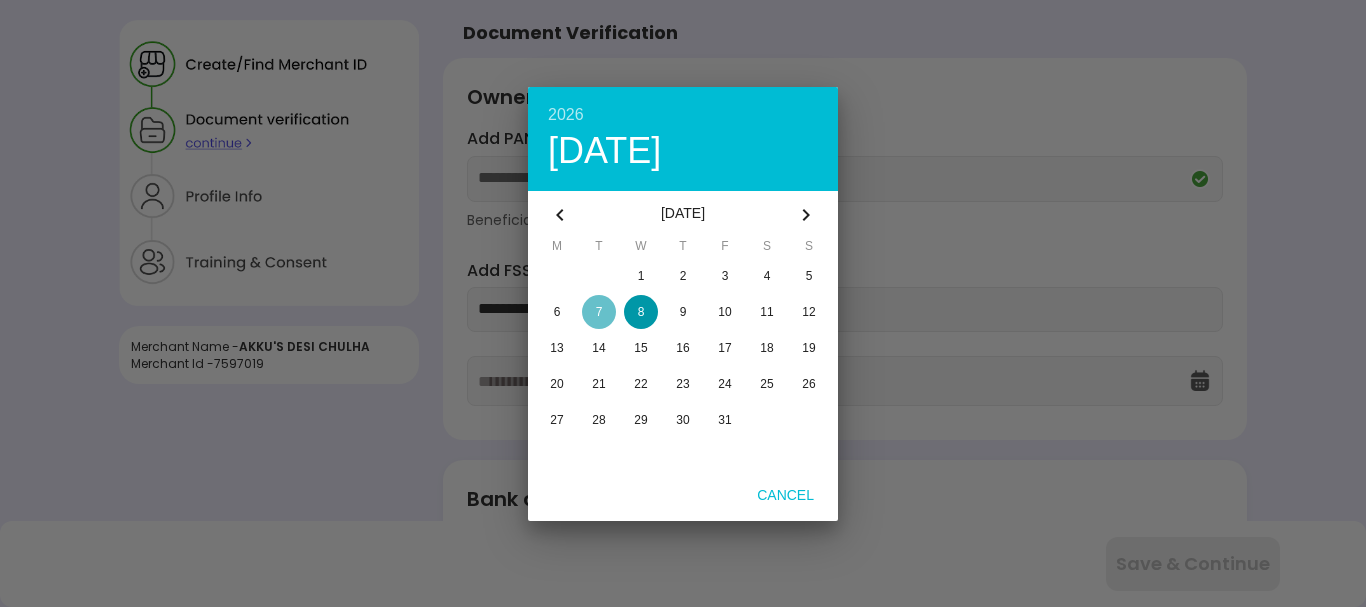 click at bounding box center [599, 312] 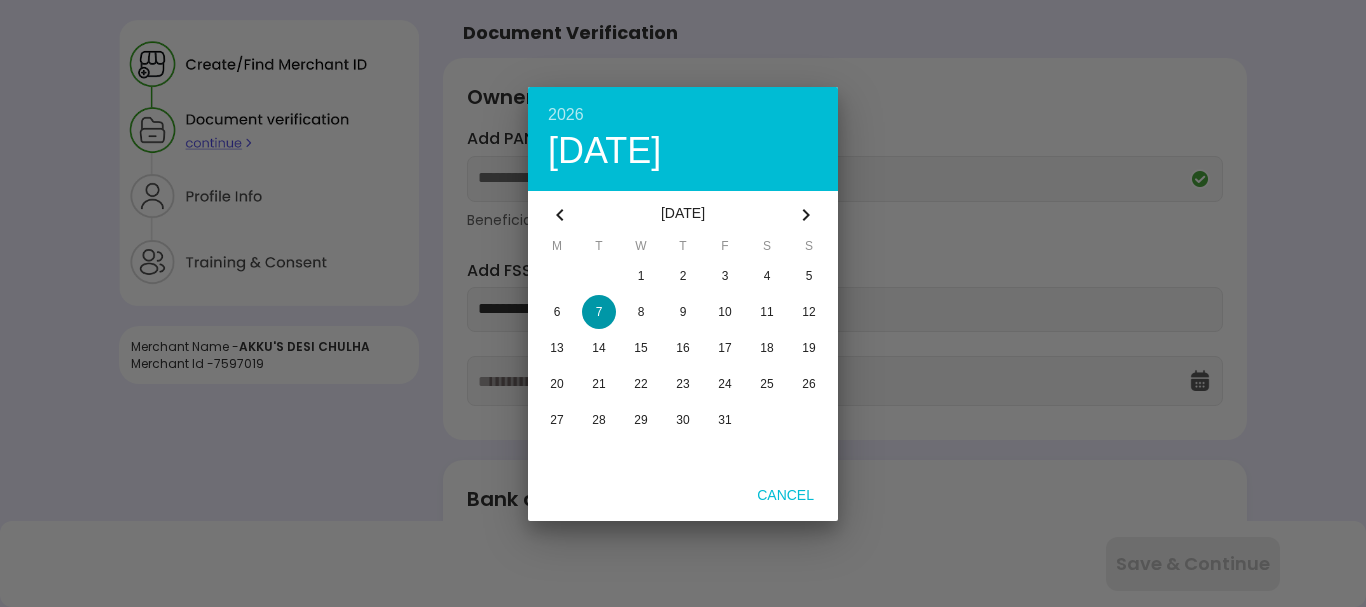 type on "**********" 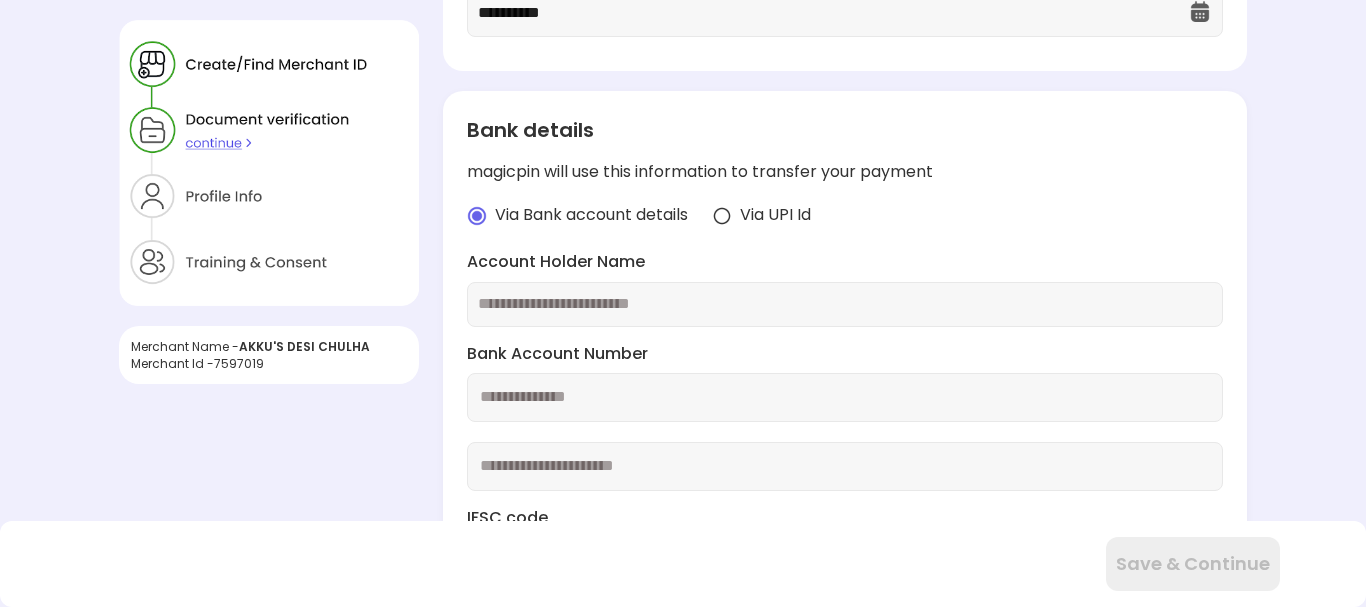 scroll, scrollTop: 400, scrollLeft: 0, axis: vertical 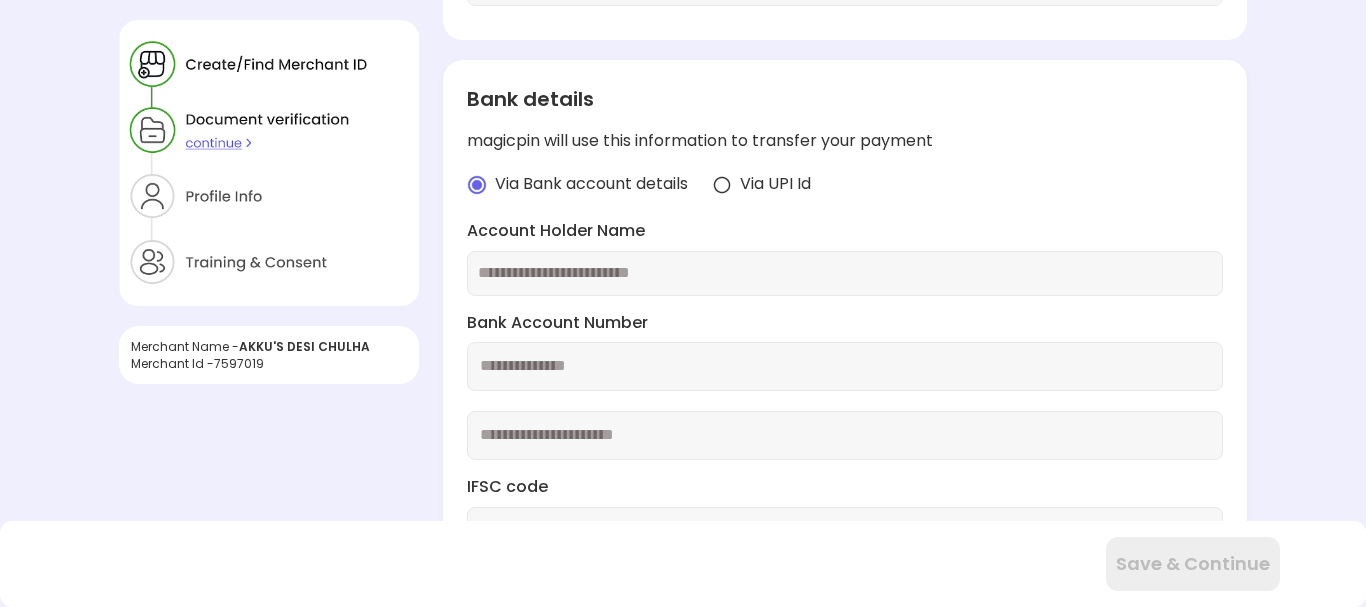 click at bounding box center (844, 273) 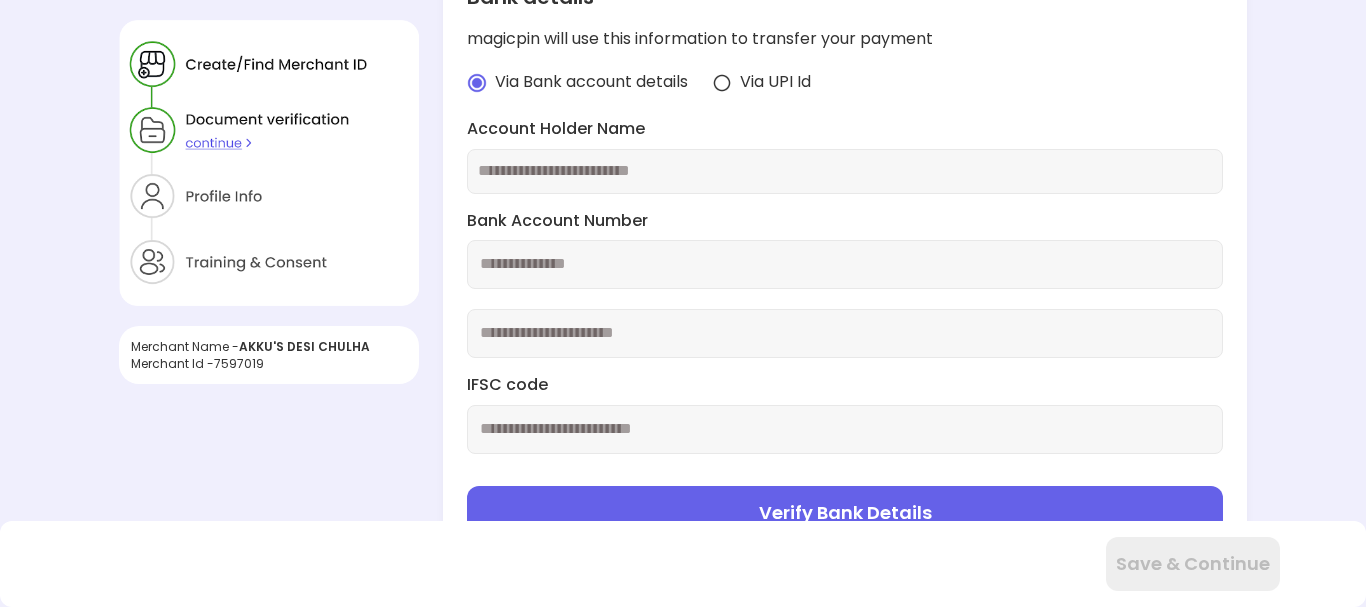 scroll, scrollTop: 656, scrollLeft: 0, axis: vertical 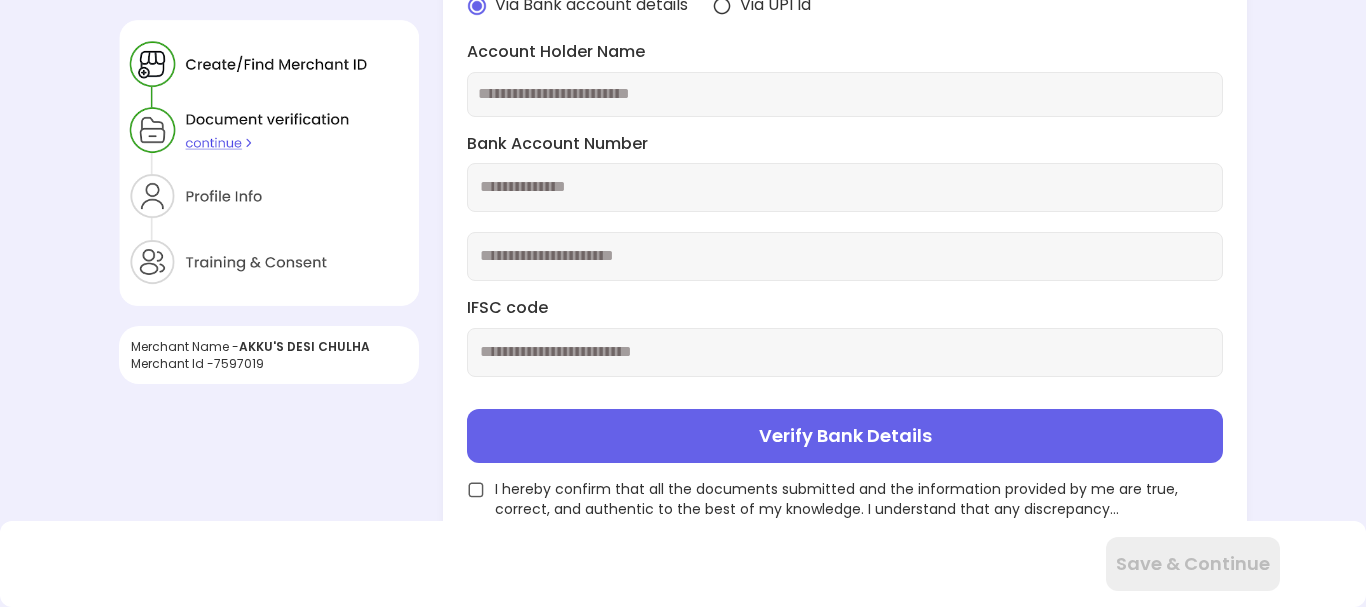 click at bounding box center [844, 187] 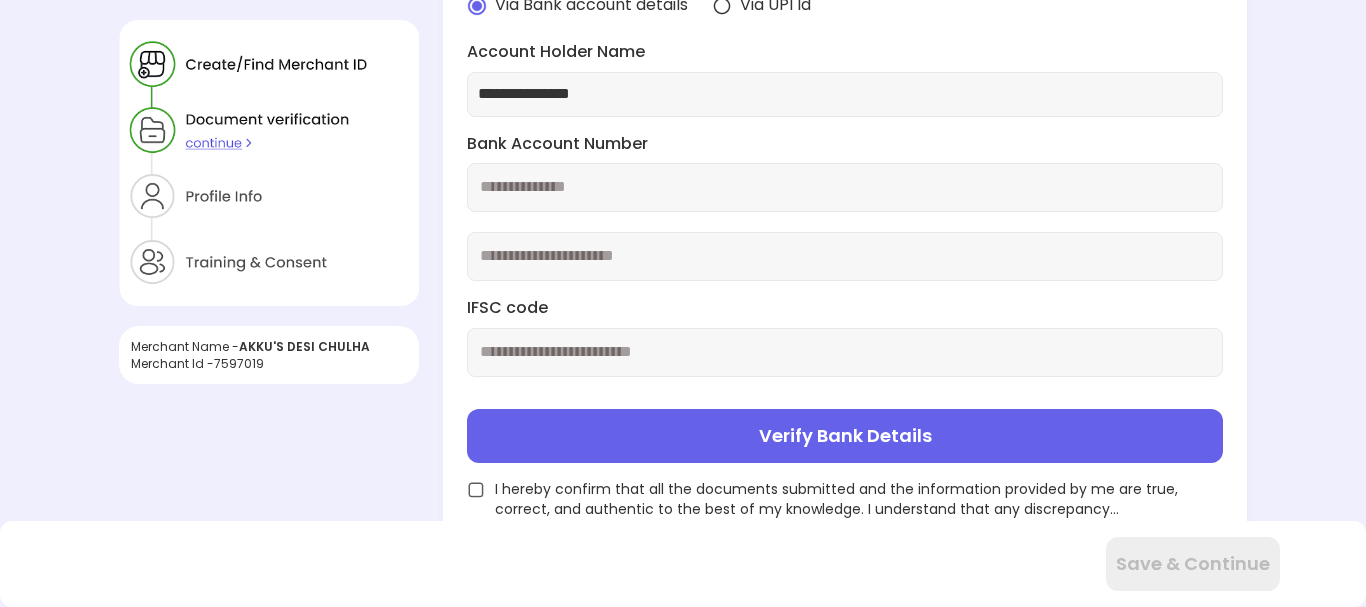 type on "**********" 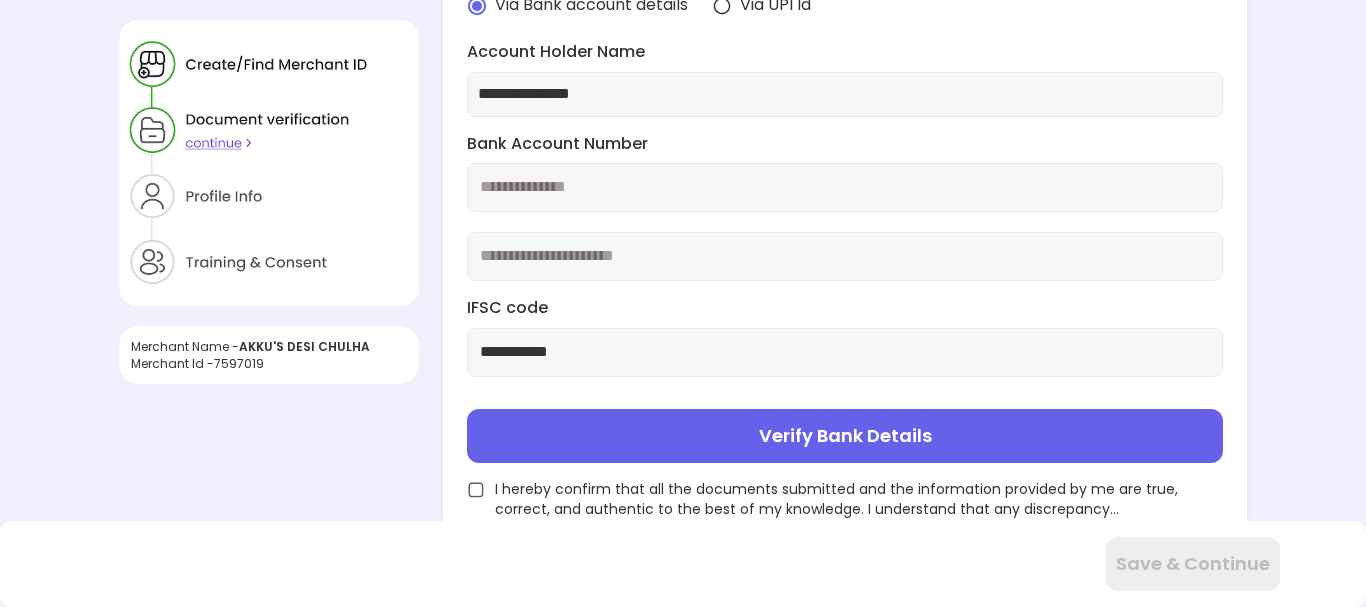 type on "**********" 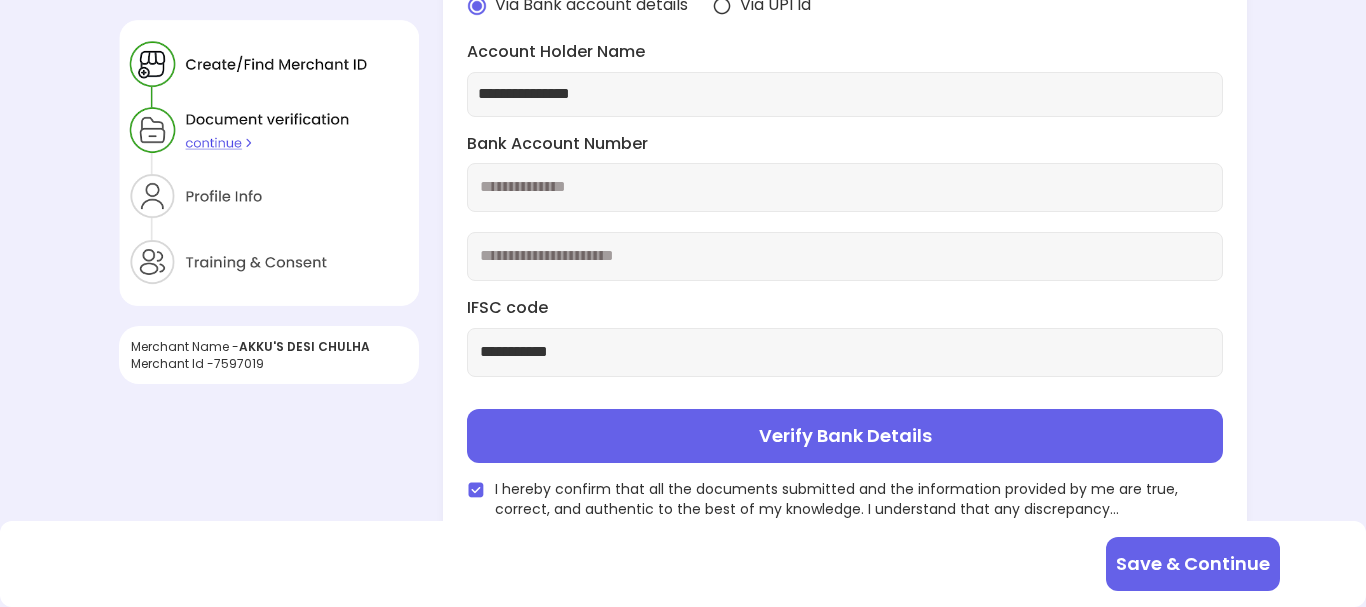 click on "Verify Bank Details" at bounding box center [844, 436] 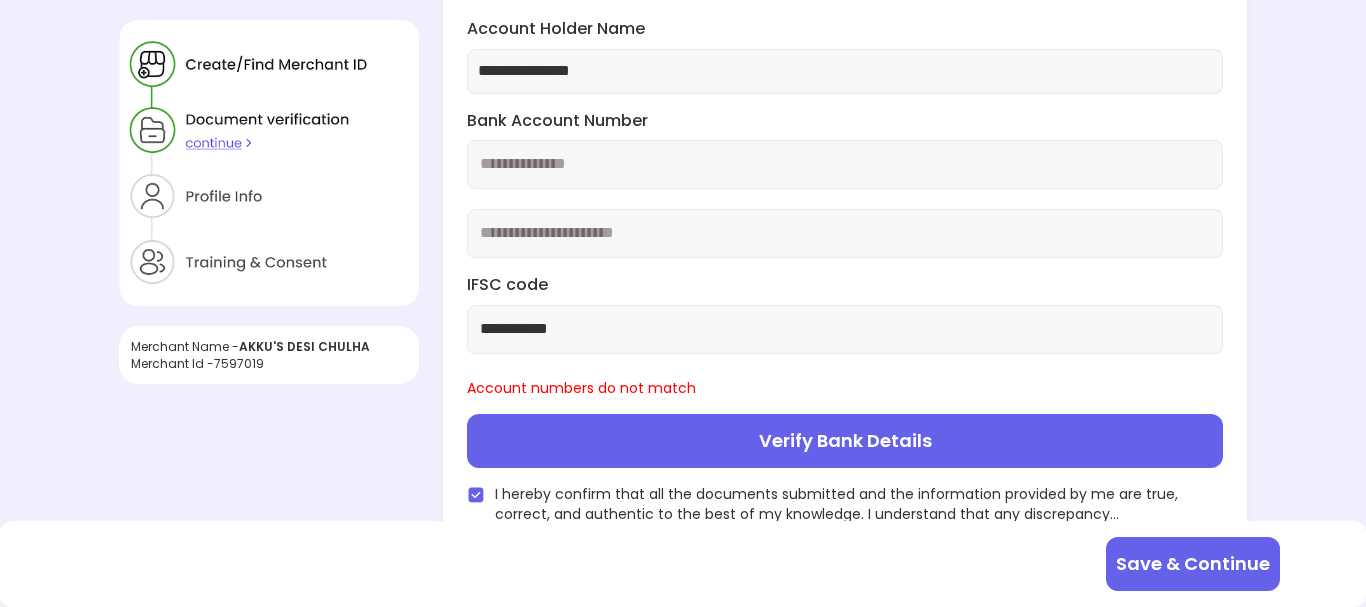 scroll, scrollTop: 684, scrollLeft: 0, axis: vertical 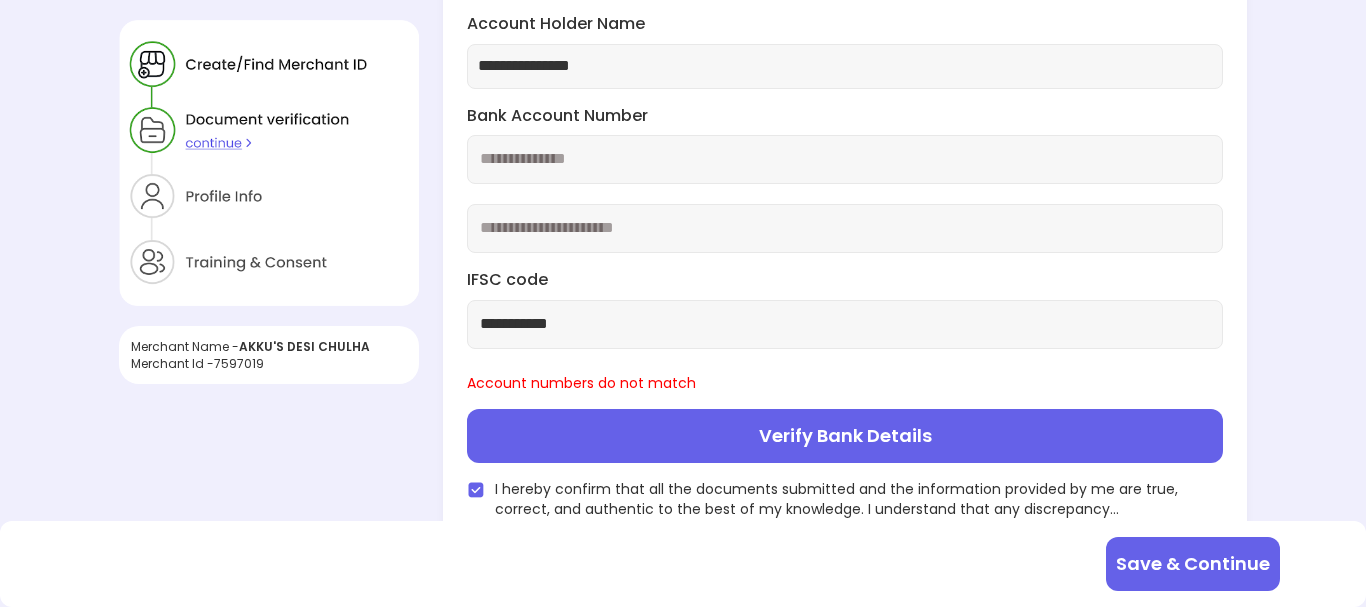 click on "**********" at bounding box center (844, 228) 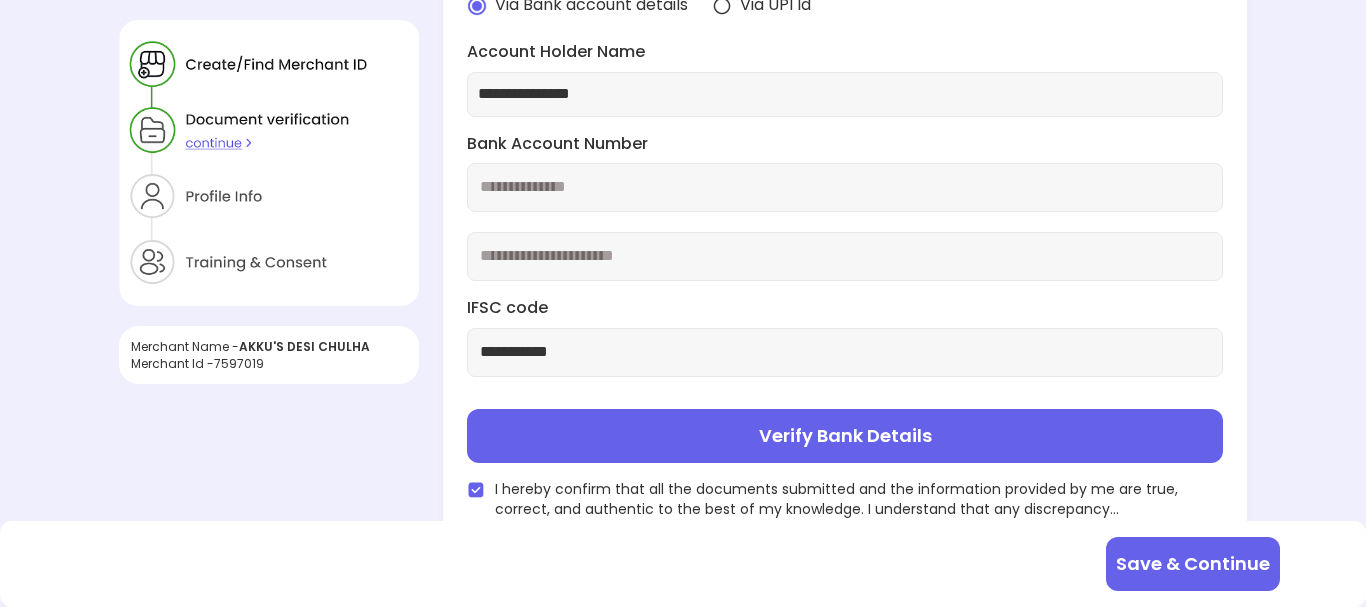 scroll, scrollTop: 656, scrollLeft: 0, axis: vertical 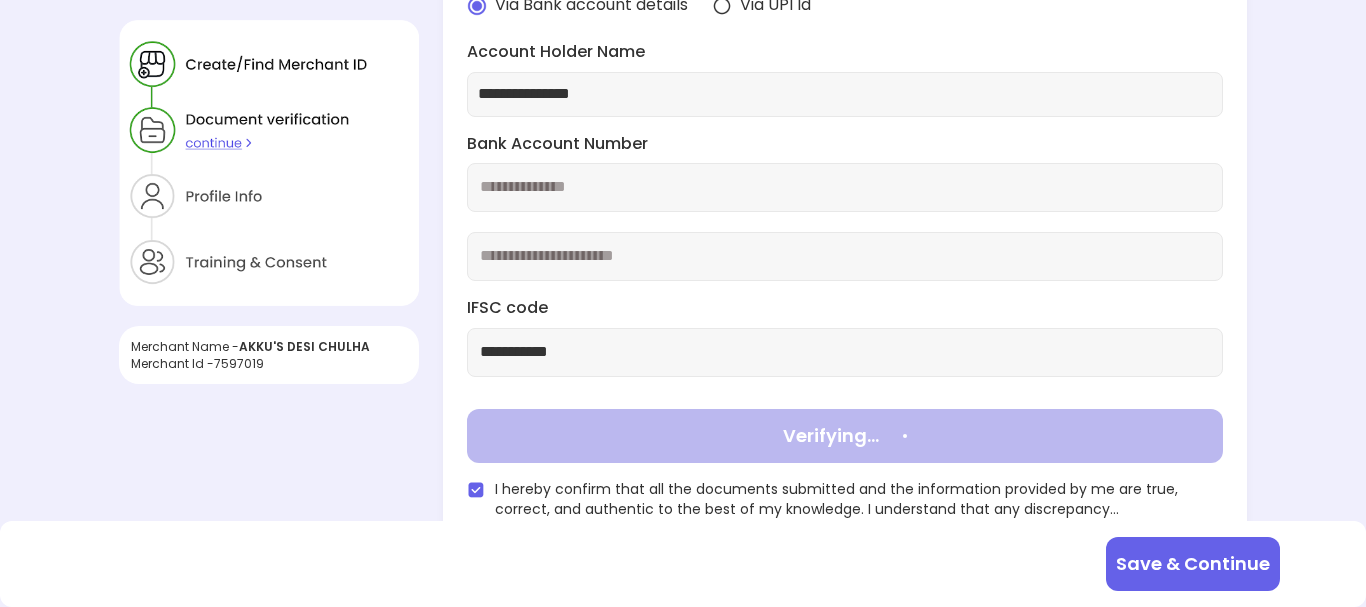 type on "**********" 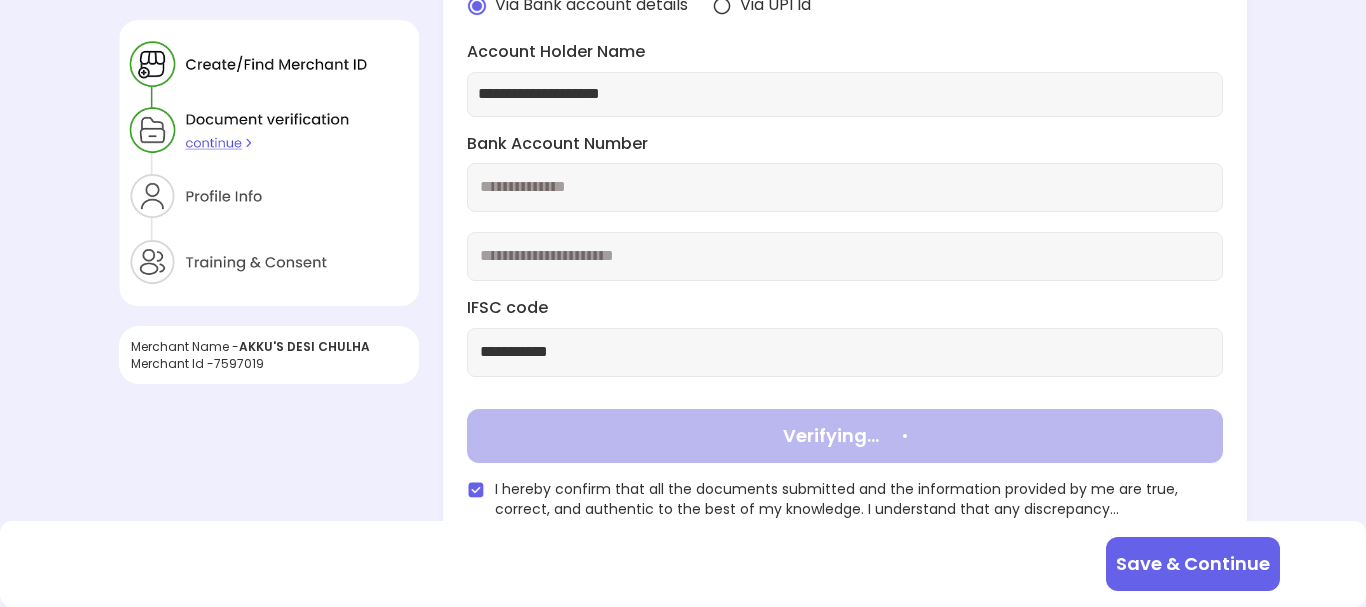 scroll, scrollTop: 483, scrollLeft: 0, axis: vertical 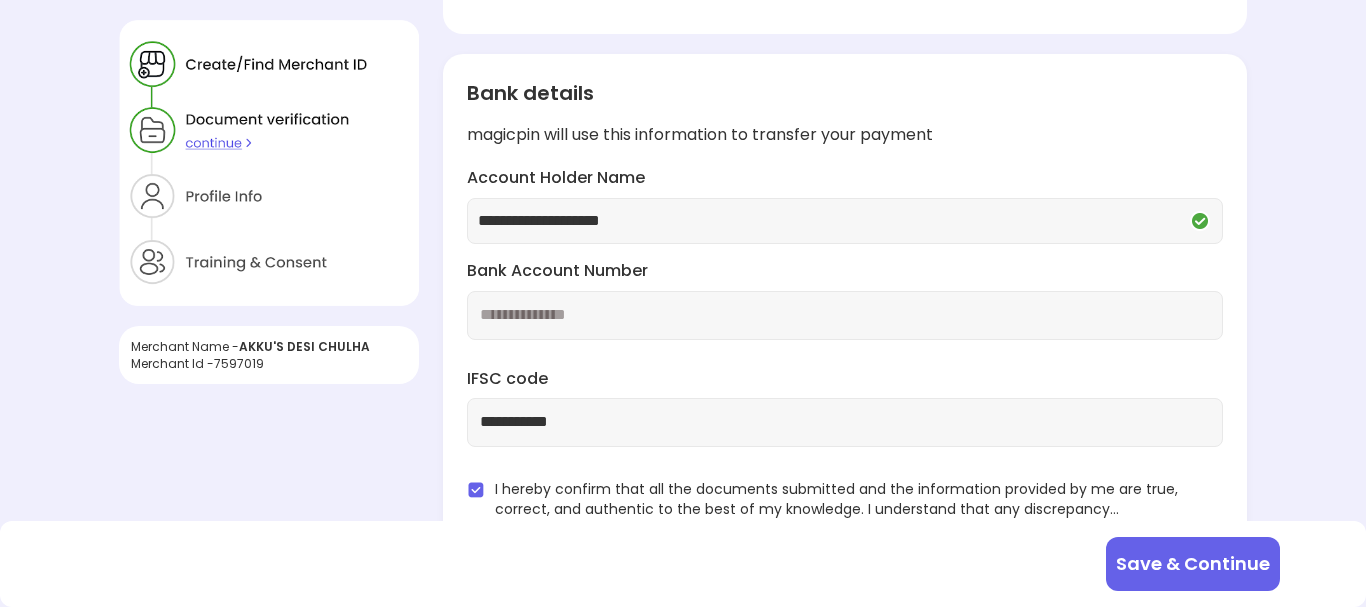 click on "Save & Continue" at bounding box center [1193, 564] 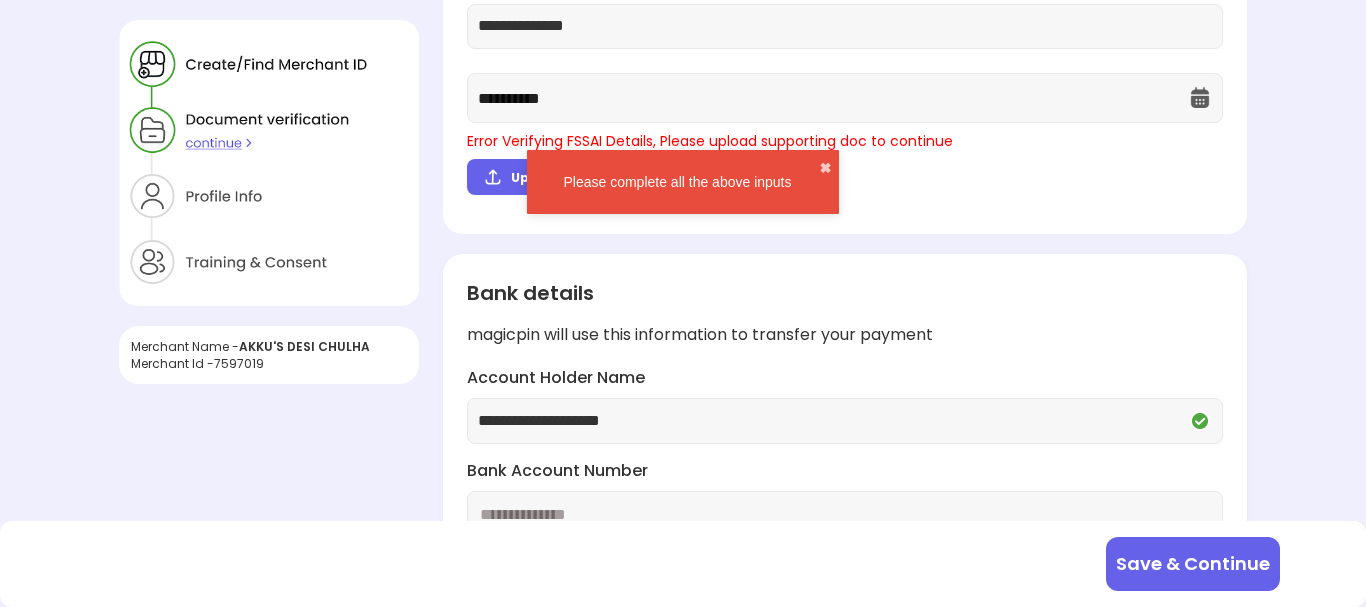 scroll, scrollTop: 183, scrollLeft: 0, axis: vertical 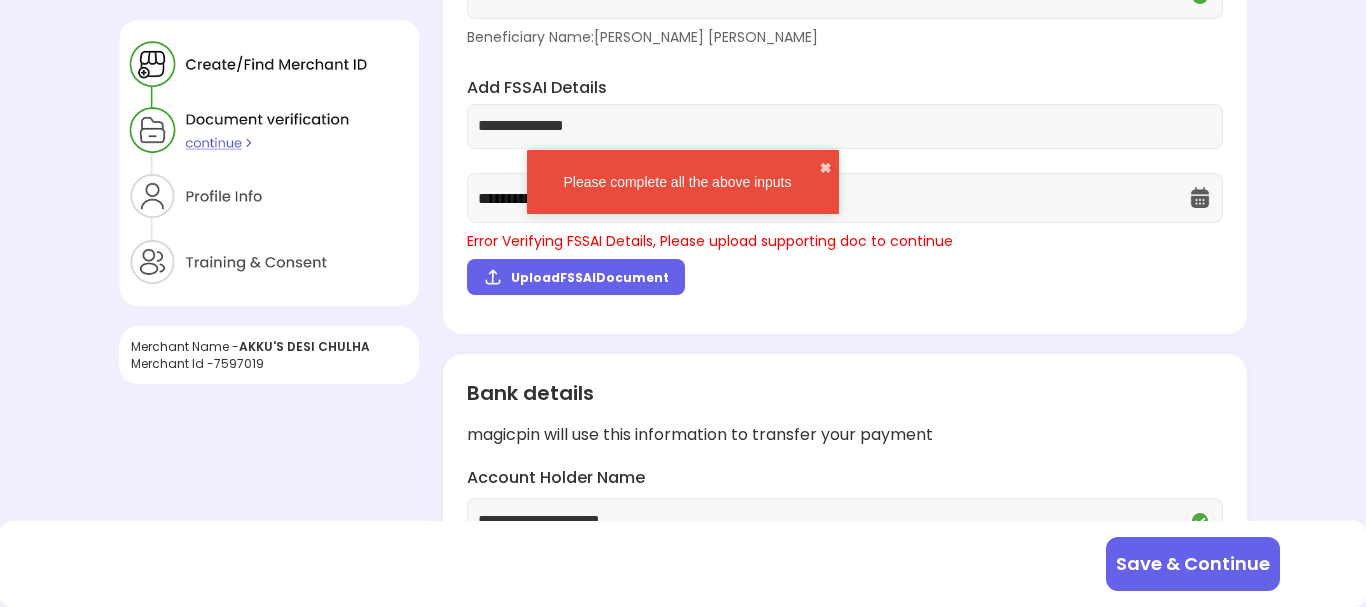 click on "Upload  FSSAI  Document" at bounding box center (590, 277) 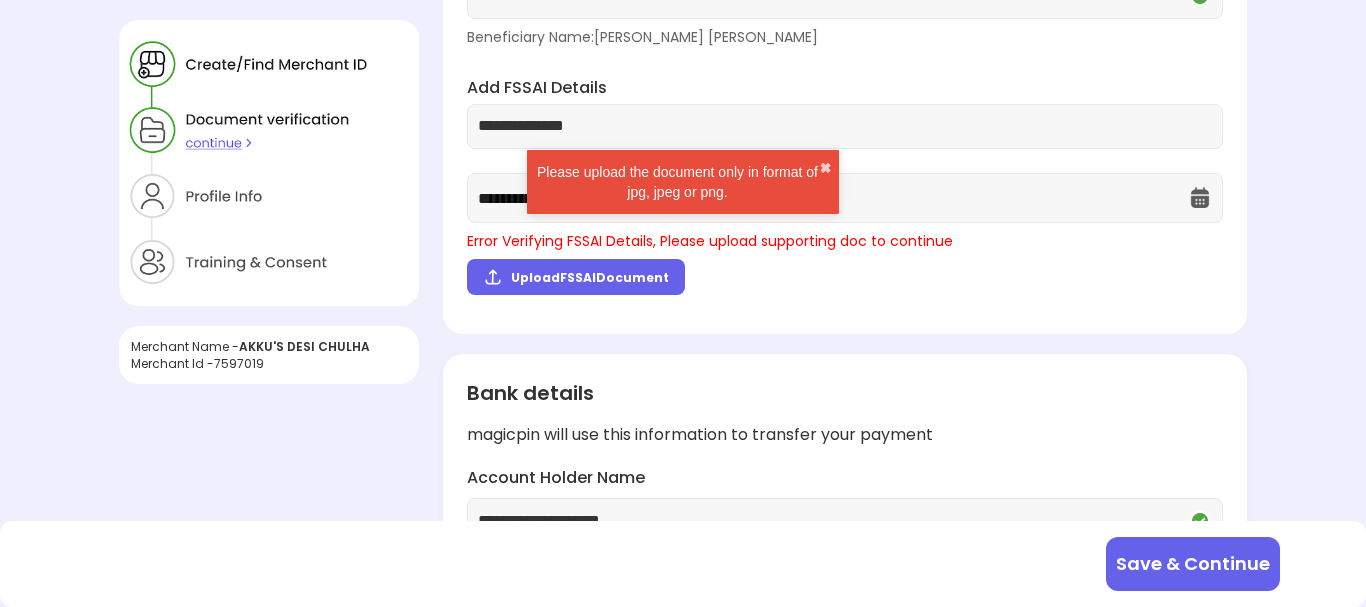 click on "Upload  FSSAI  Document" at bounding box center [576, 277] 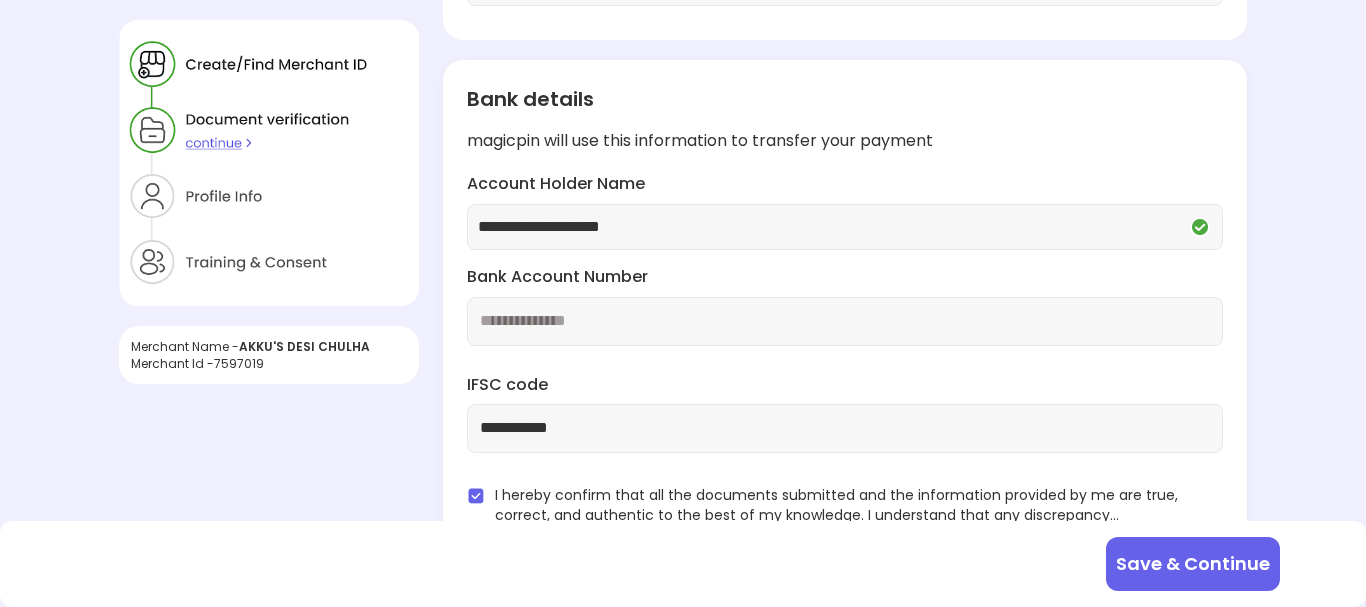 scroll, scrollTop: 406, scrollLeft: 0, axis: vertical 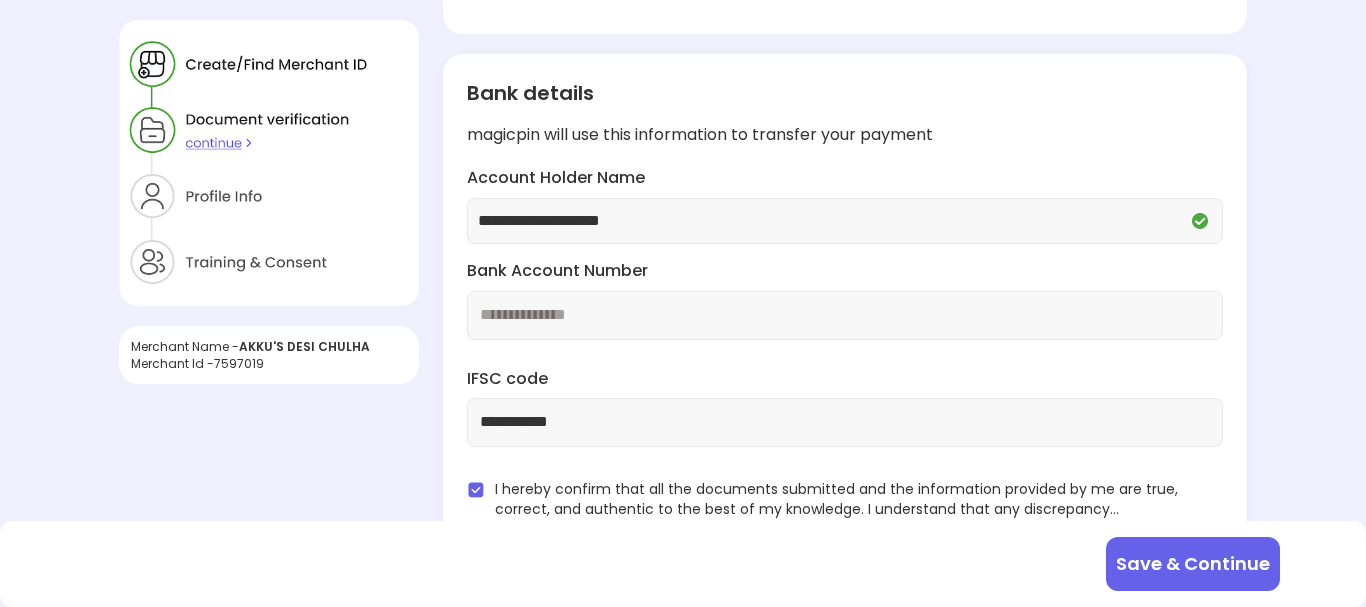 click on "Save & Continue" at bounding box center [1193, 564] 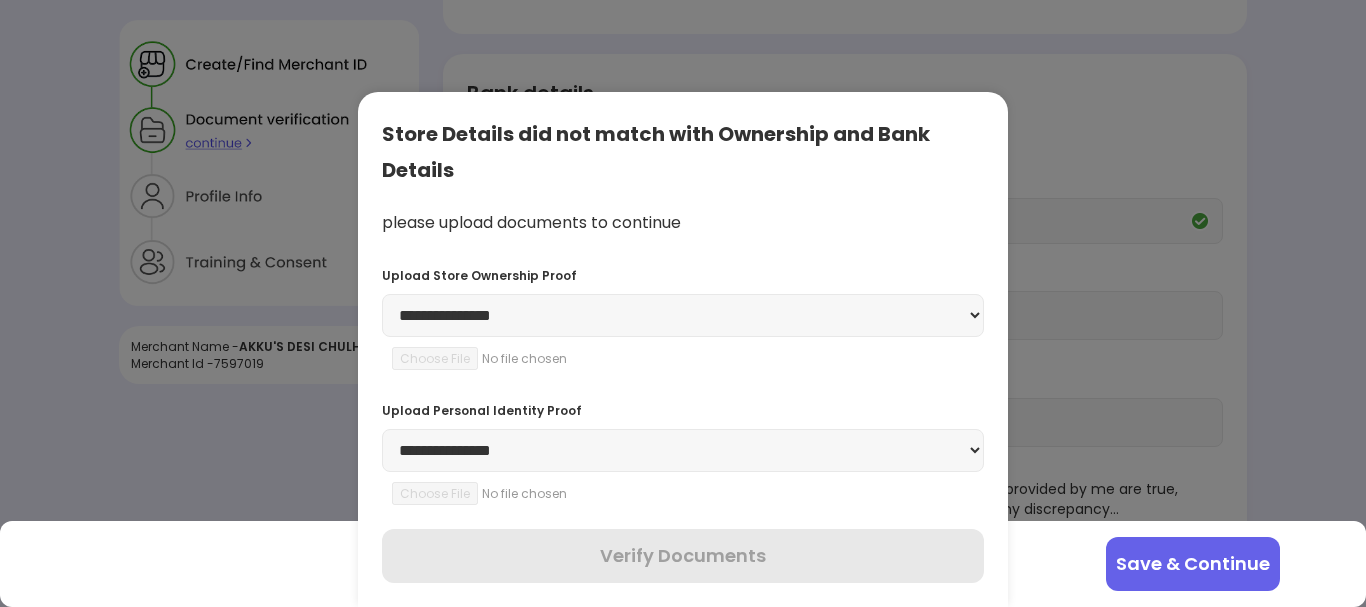 click on "**********" at bounding box center [683, 315] 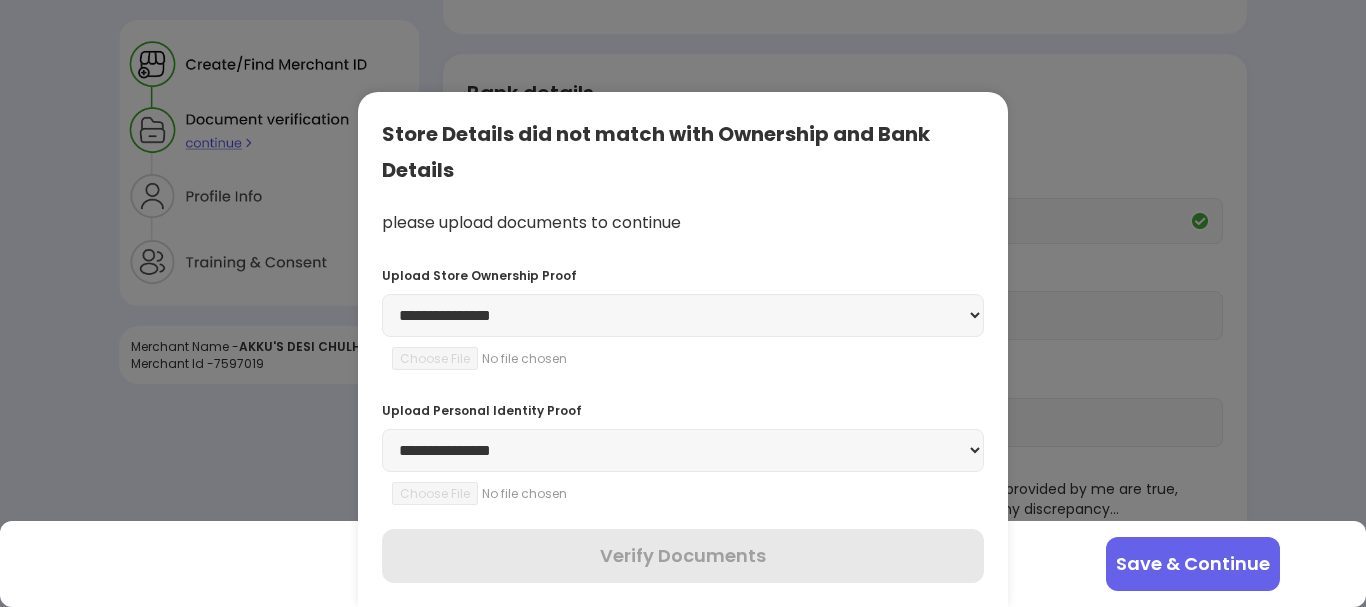 select on "**********" 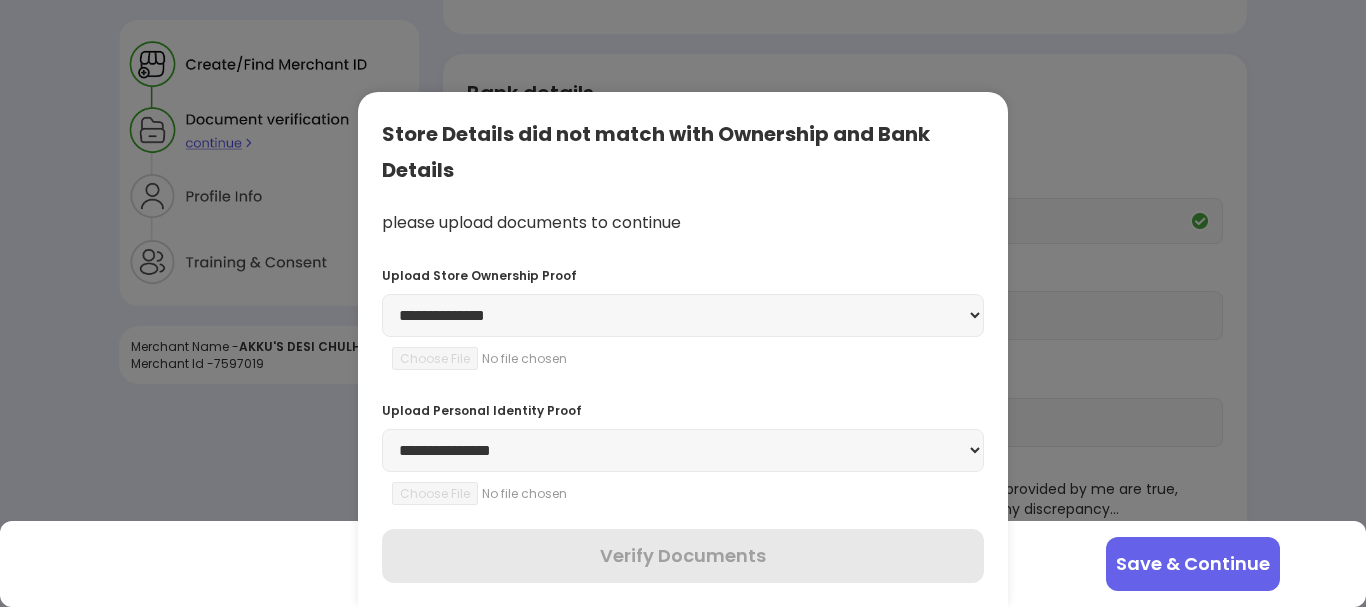 click on "**********" at bounding box center [683, 315] 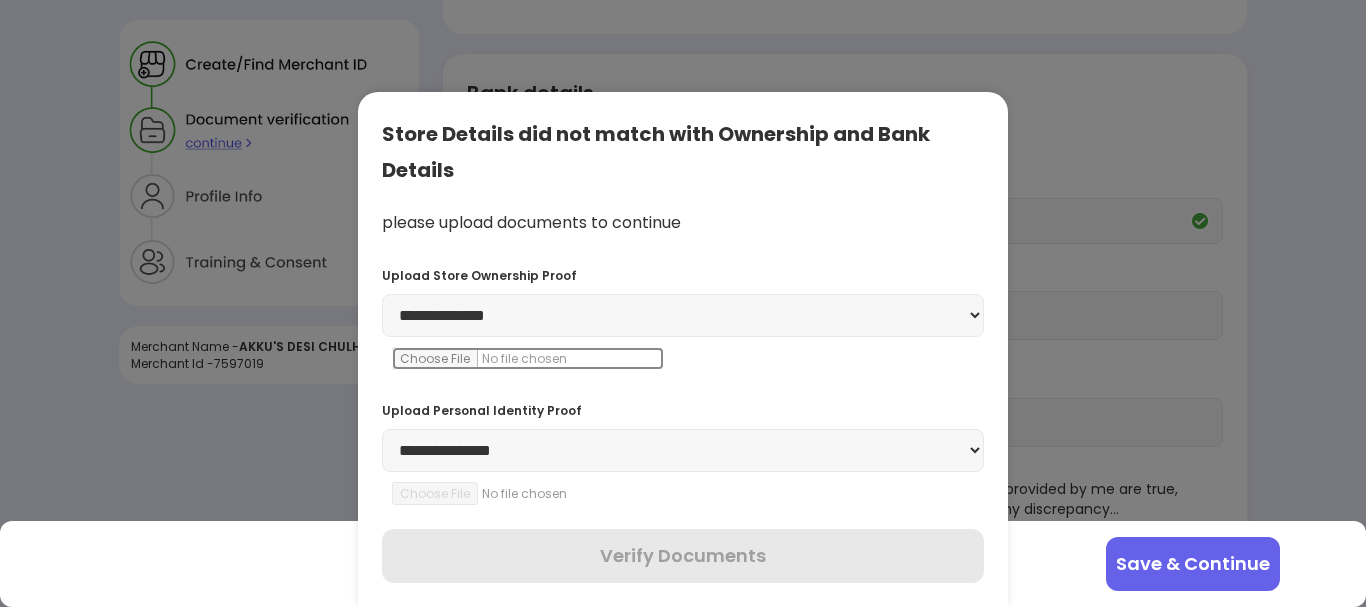 click at bounding box center (528, 358) 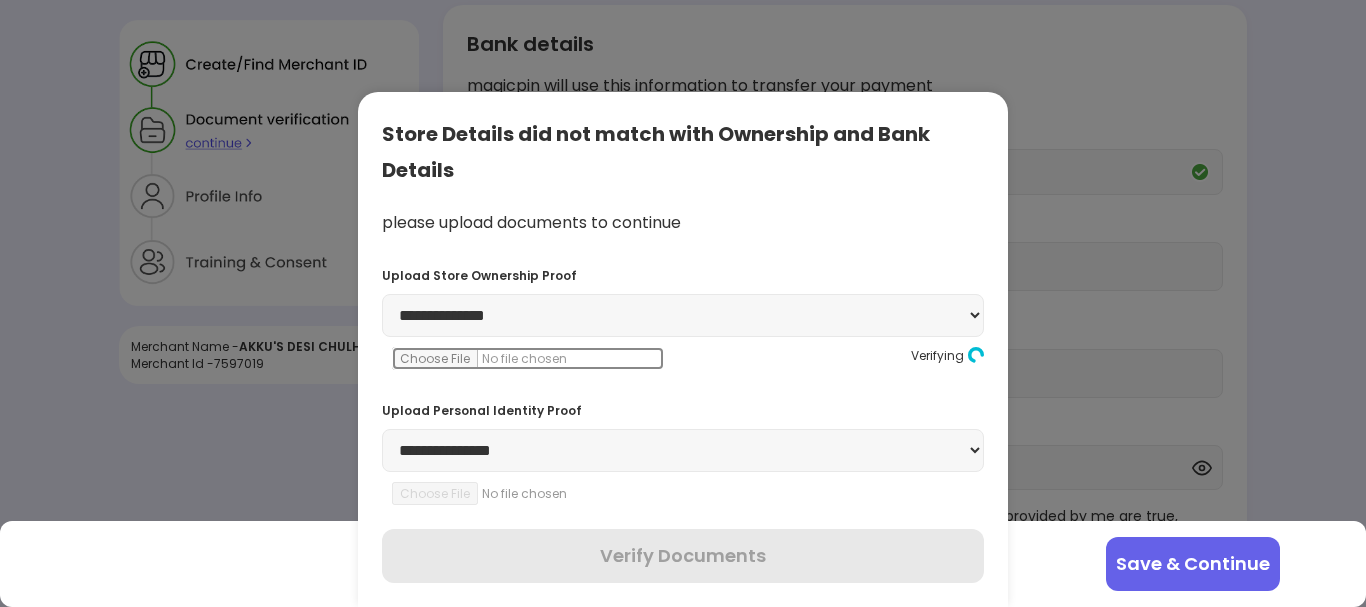 scroll, scrollTop: 482, scrollLeft: 0, axis: vertical 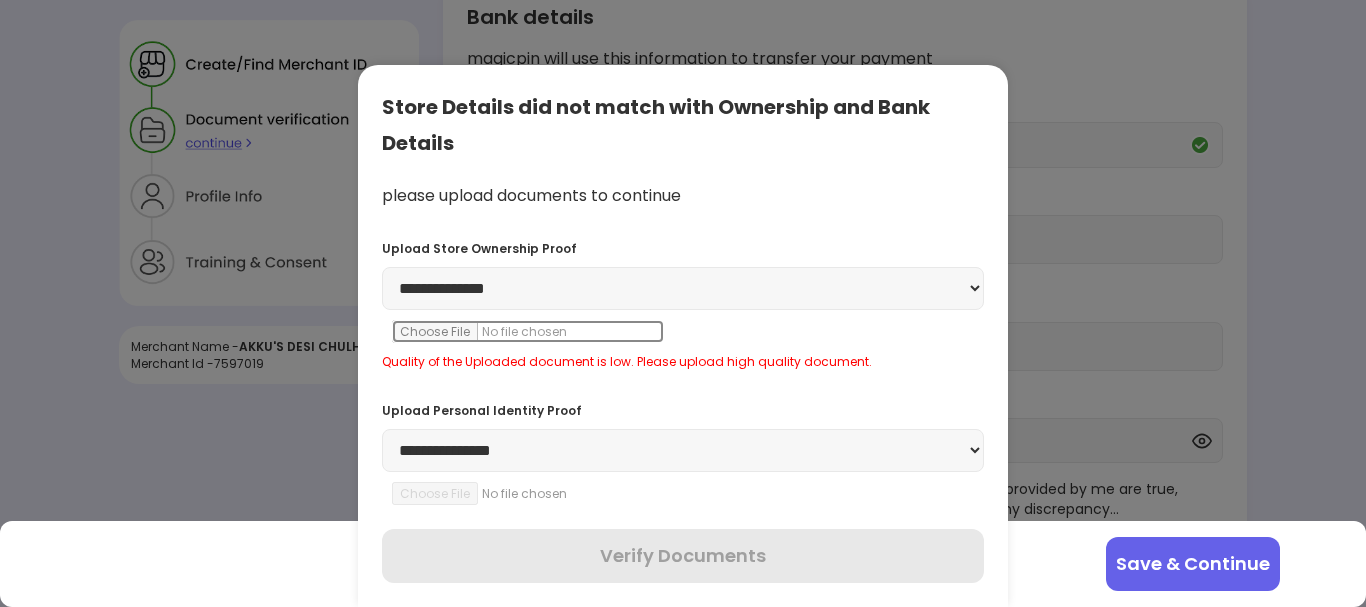 click at bounding box center [528, 331] 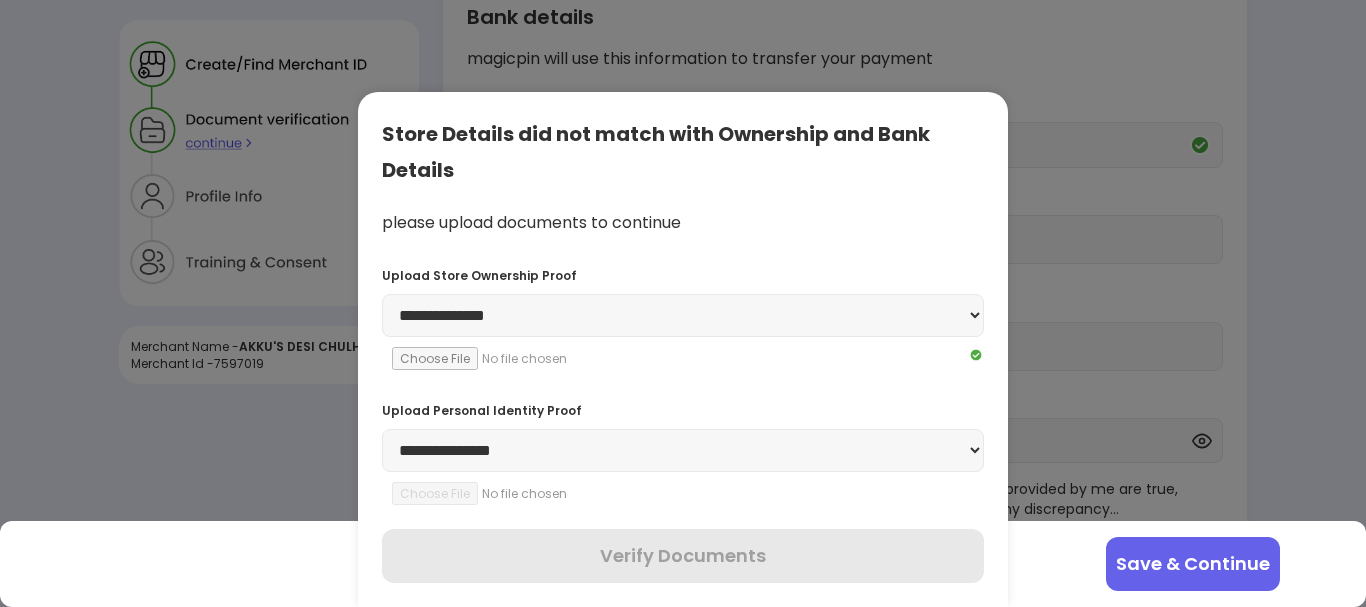 click on "**********" at bounding box center (683, 450) 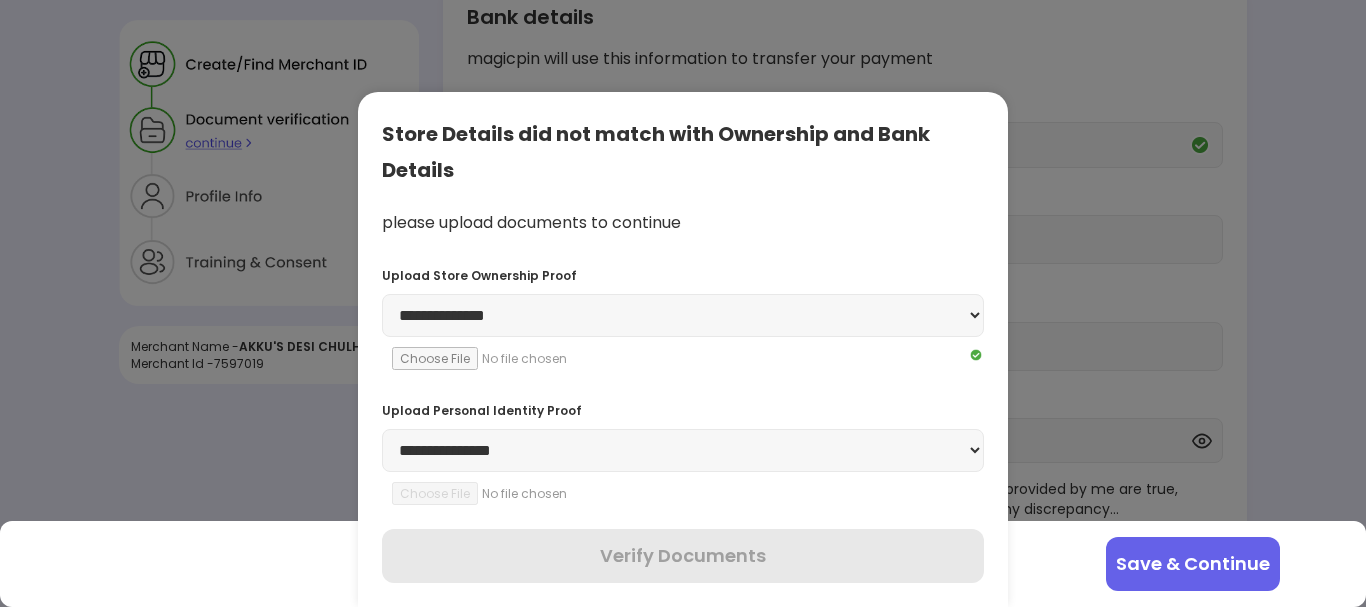 click on "**********" at bounding box center [683, 450] 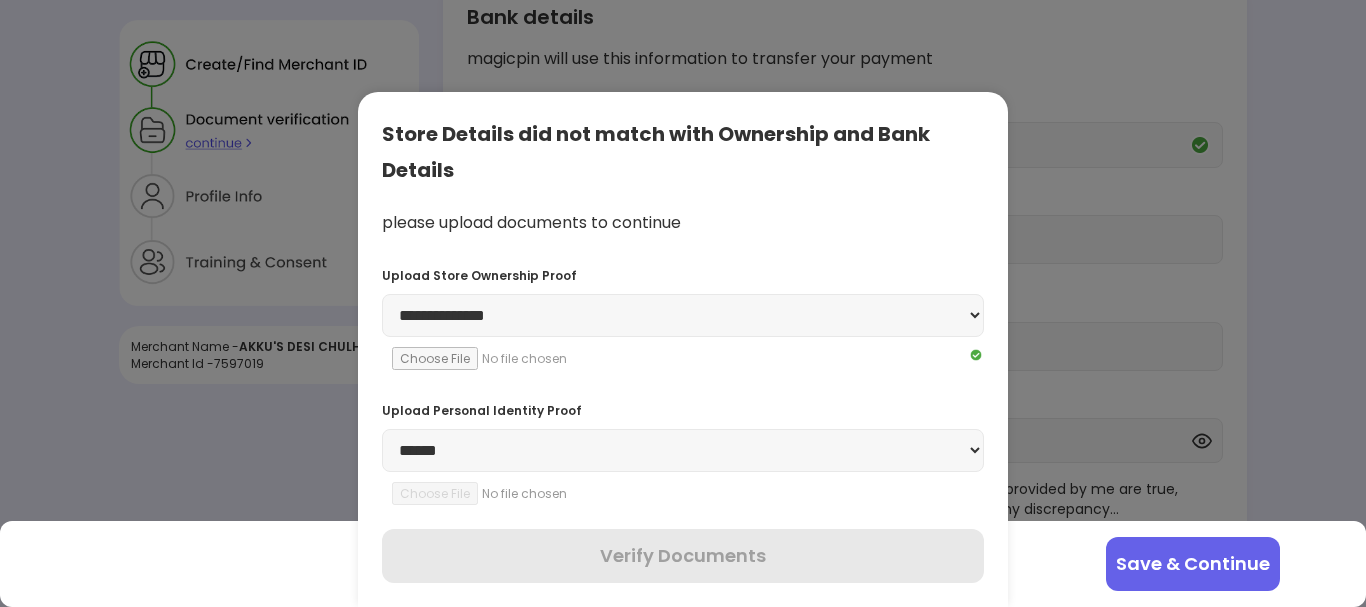 click on "**********" at bounding box center [683, 450] 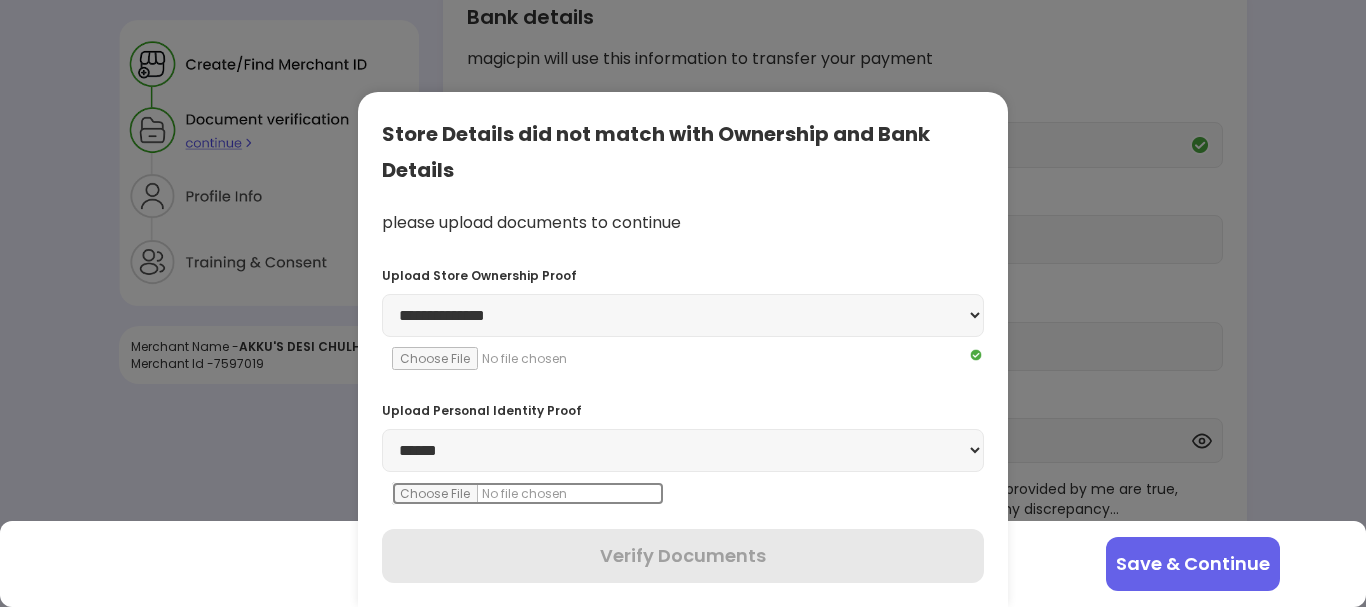 click at bounding box center (528, 493) 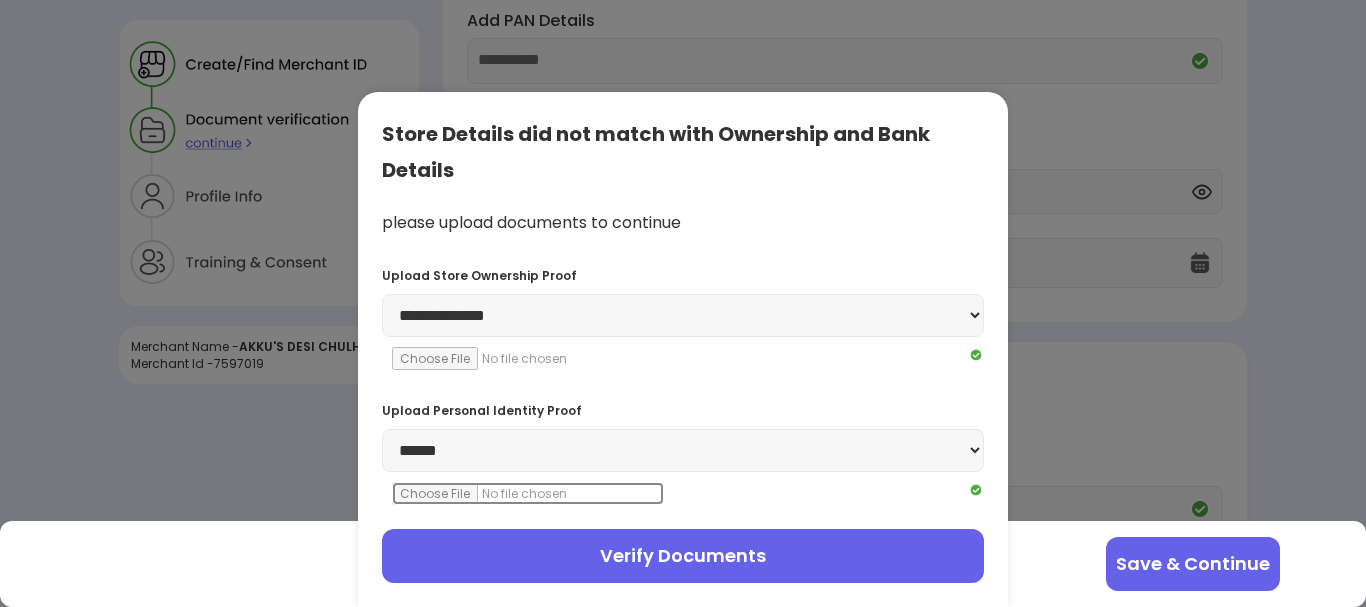 scroll, scrollTop: 115, scrollLeft: 0, axis: vertical 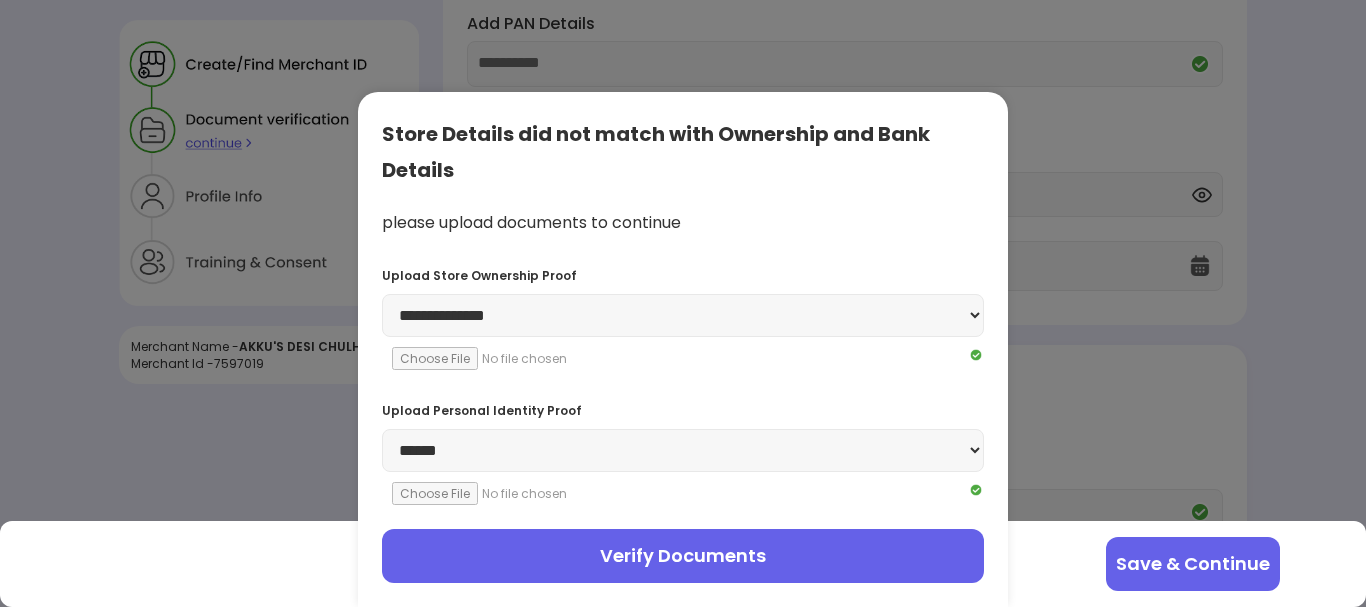 click on "**********" at bounding box center [683, 314] 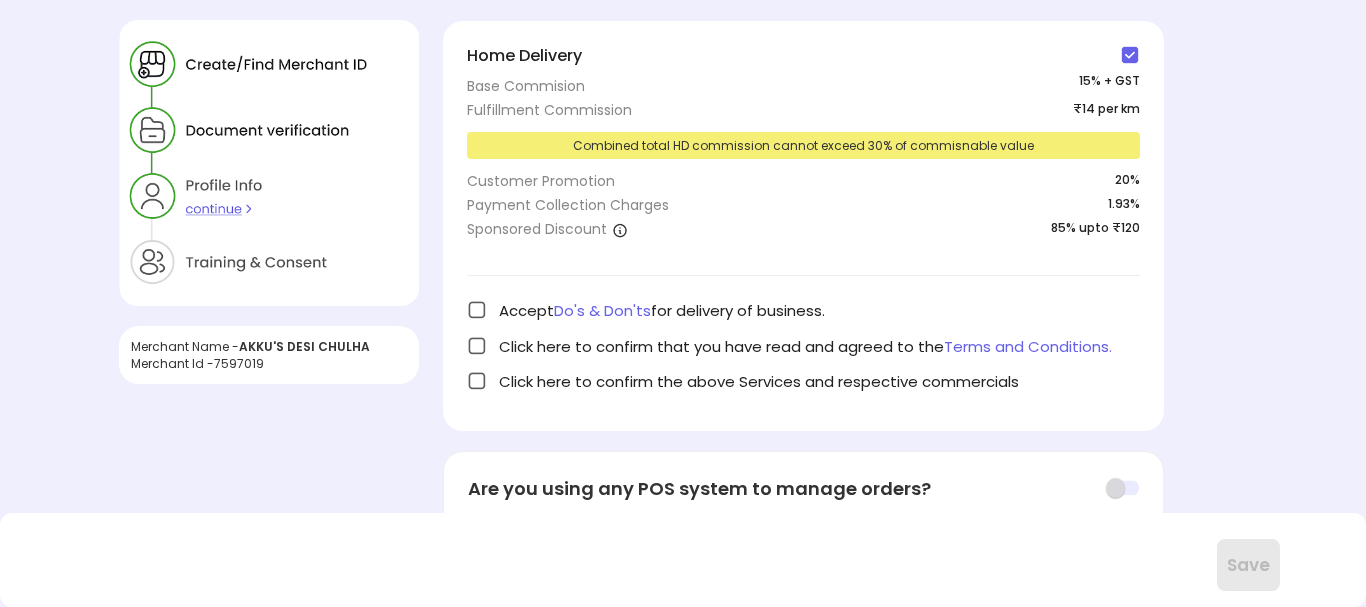 scroll, scrollTop: 1, scrollLeft: 0, axis: vertical 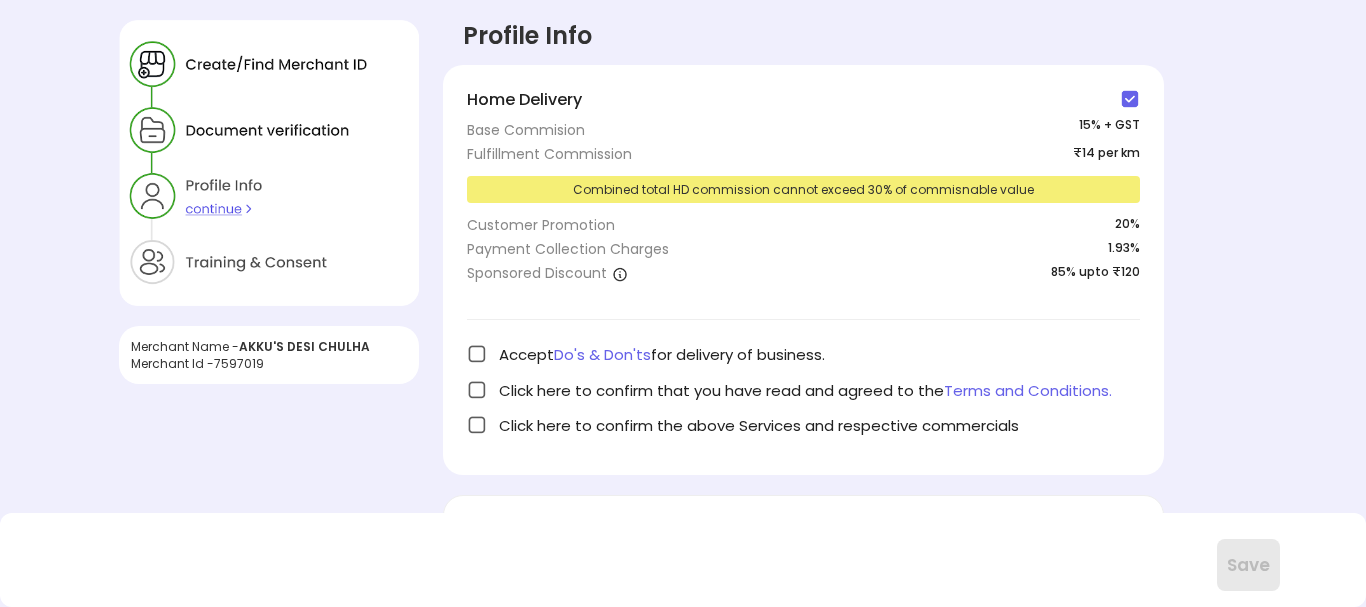 click on "Accept  Do's & Don'ts  for delivery of business." at bounding box center [803, 354] 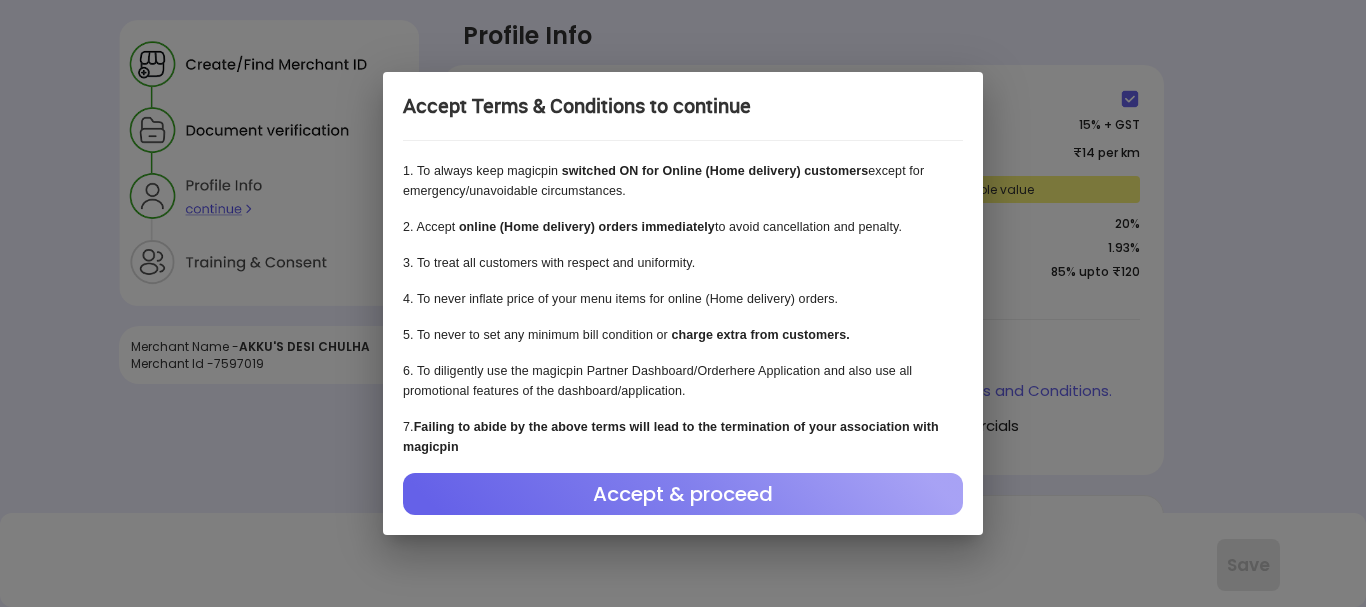 click on "Accept & proceed" at bounding box center (683, 494) 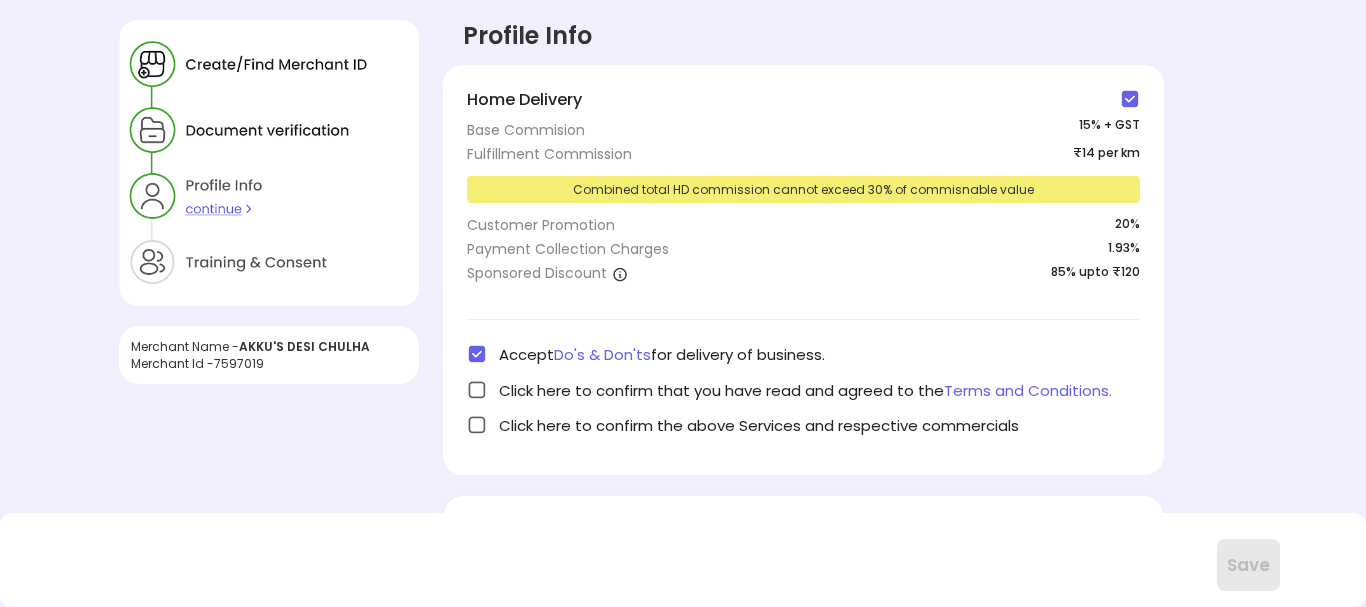click on "Click here to confirm that you have read and agreed to the  Terms and Conditions." at bounding box center [805, 390] 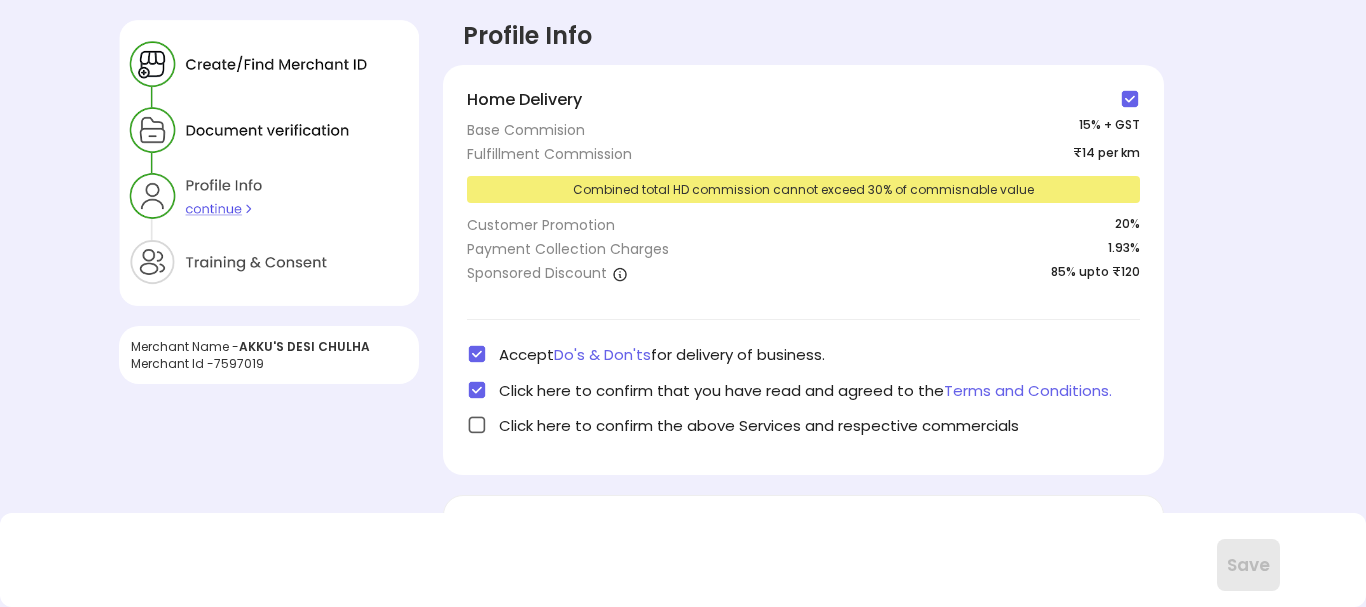 click on "Click here to confirm the above Services and respective commercials" at bounding box center (759, 425) 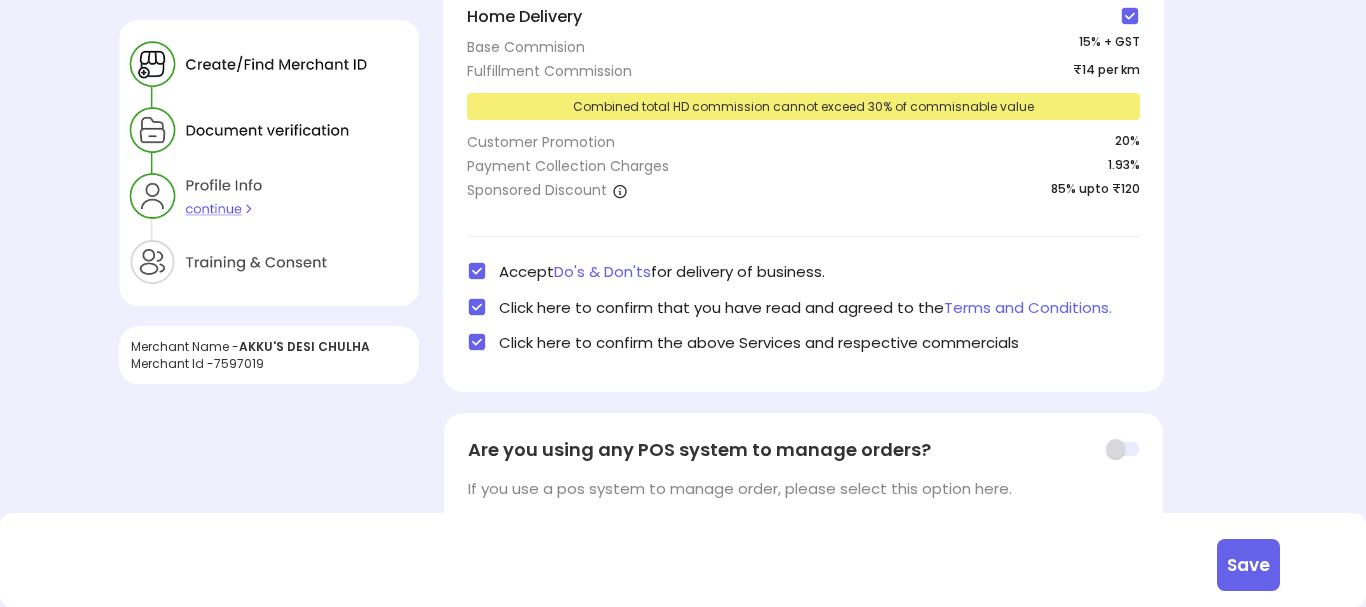 scroll, scrollTop: 179, scrollLeft: 0, axis: vertical 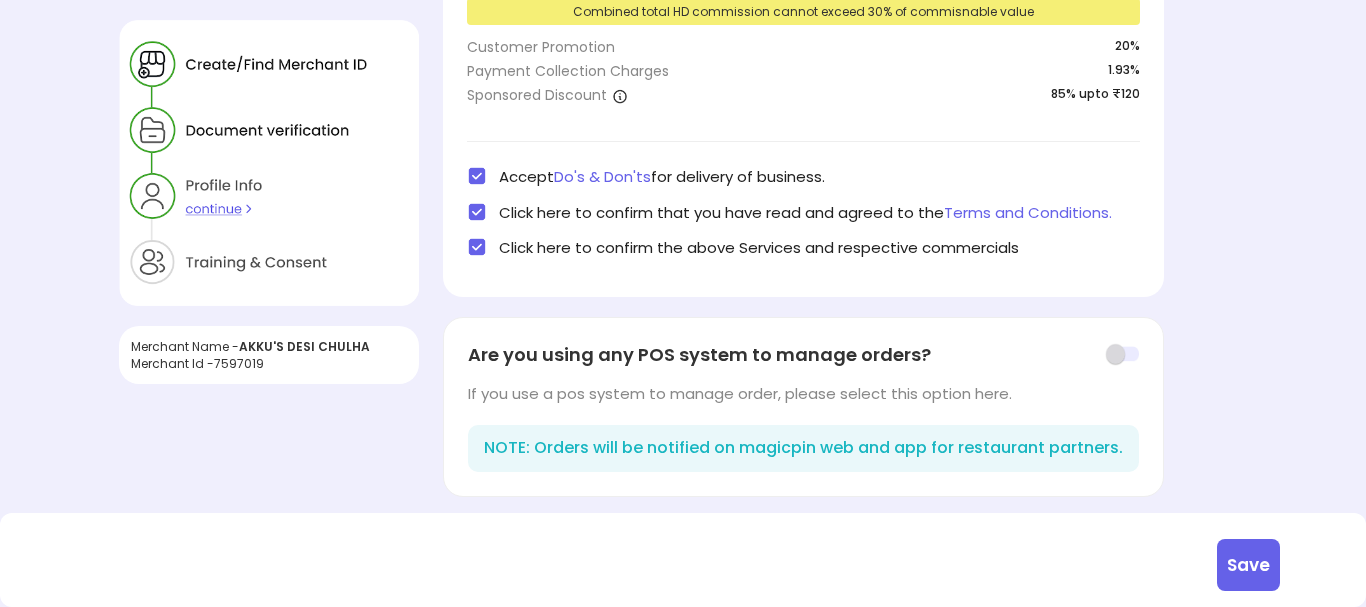click on "Save" at bounding box center (1248, 565) 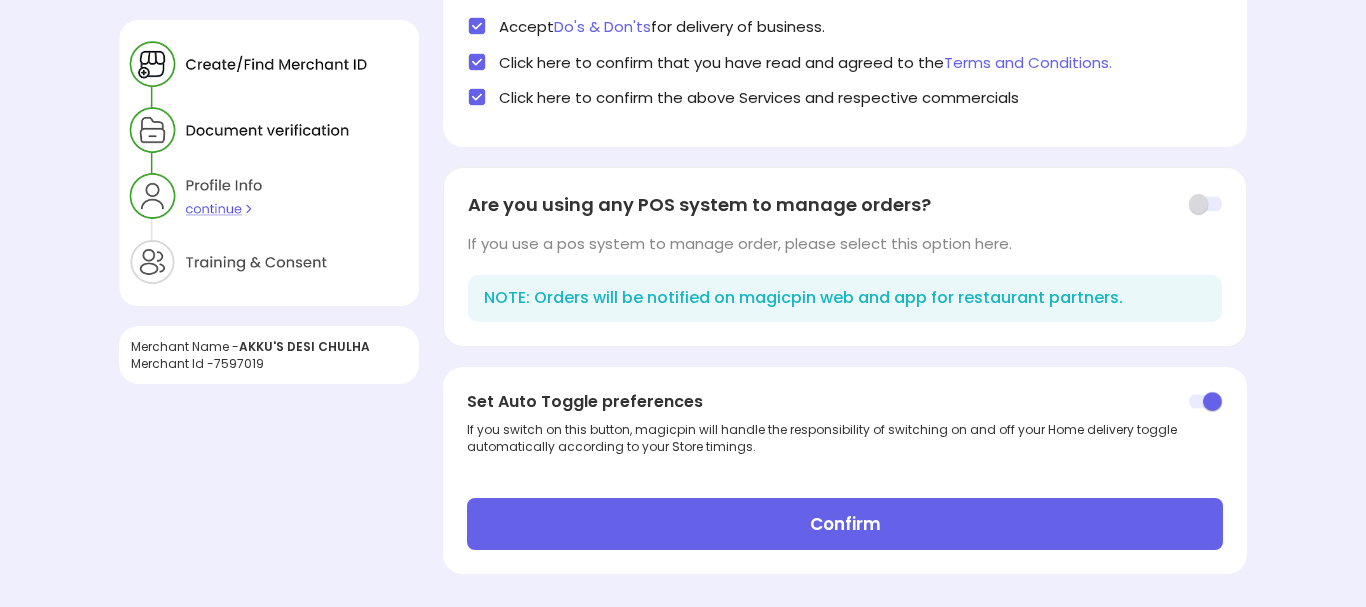 scroll, scrollTop: 336, scrollLeft: 0, axis: vertical 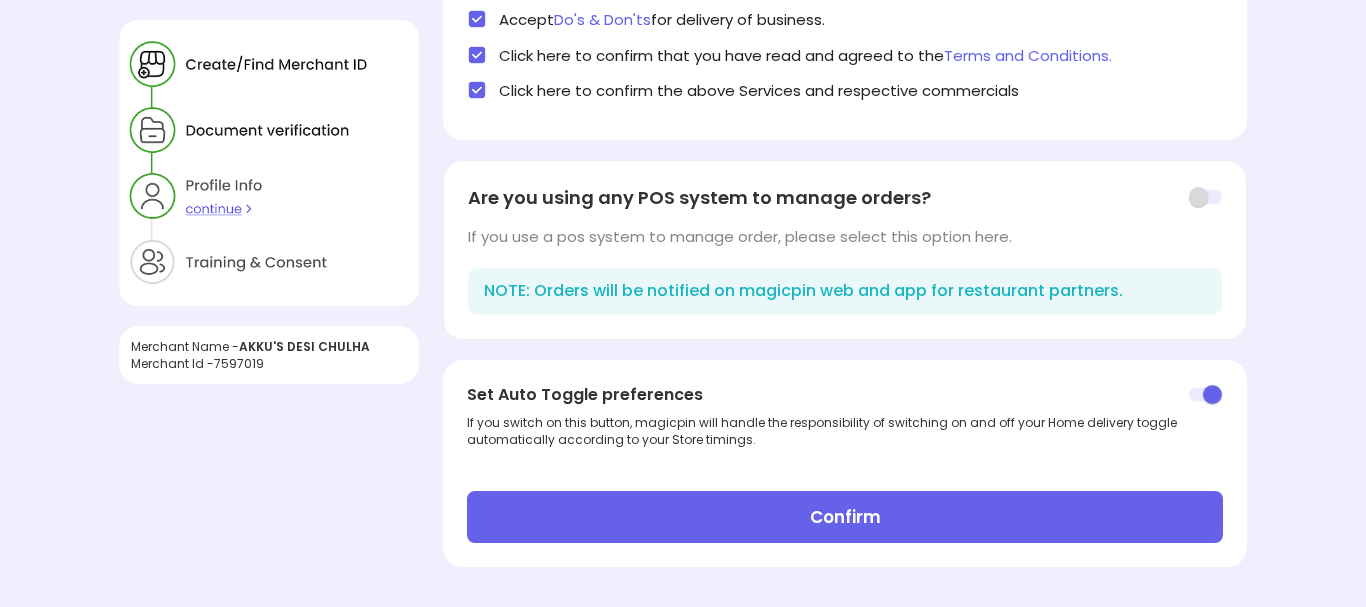 click on "Confirm" at bounding box center (844, 517) 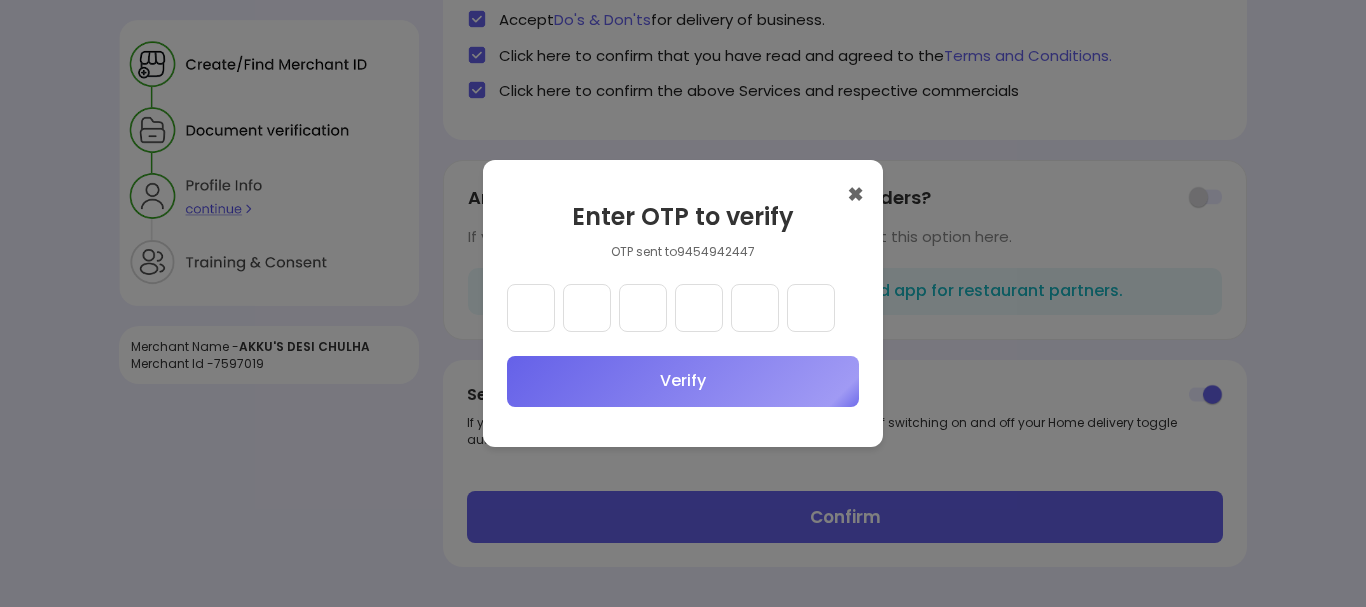click at bounding box center [531, 308] 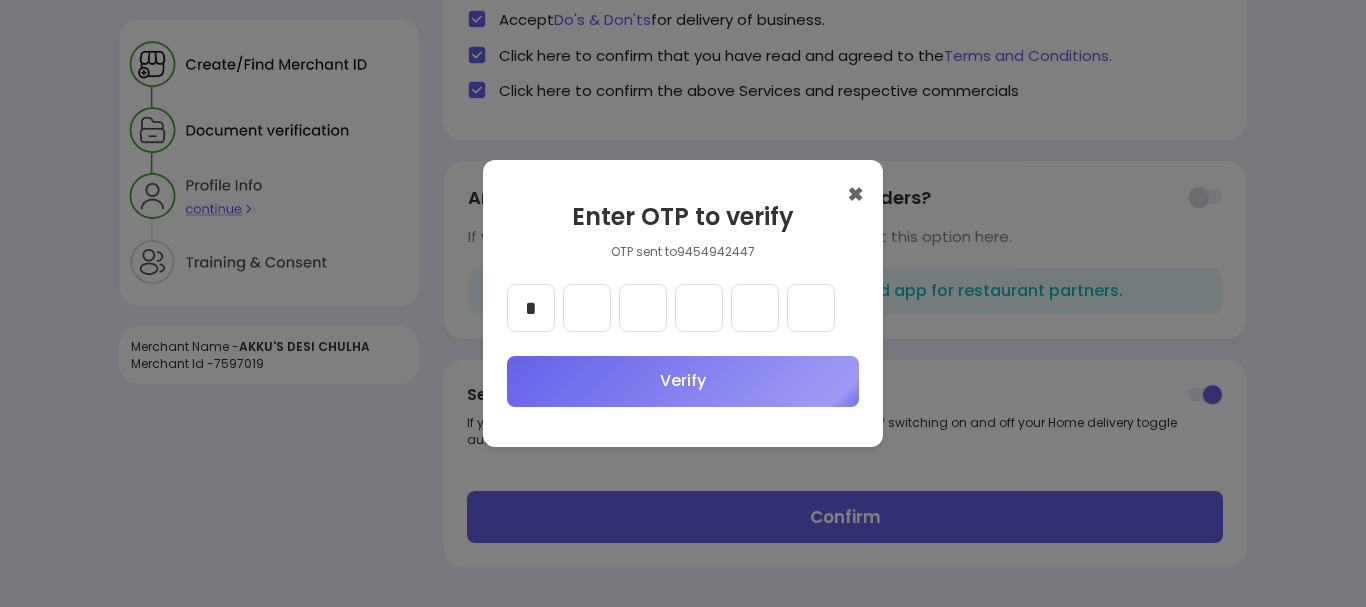 type on "*" 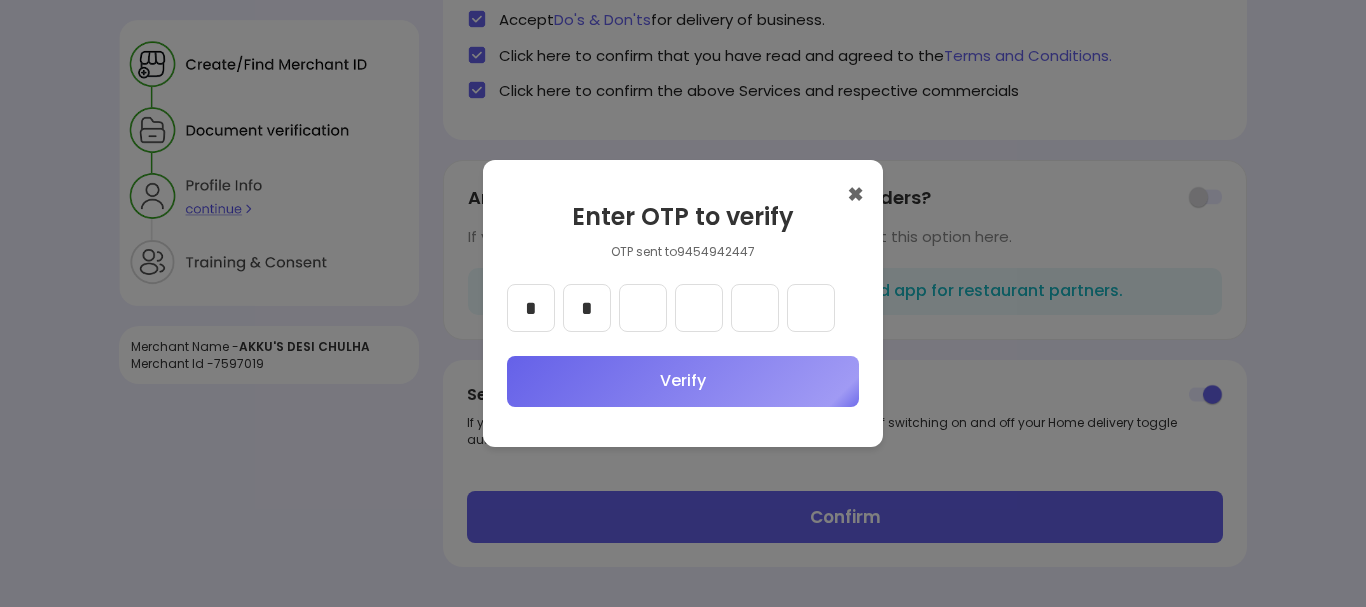 type on "*" 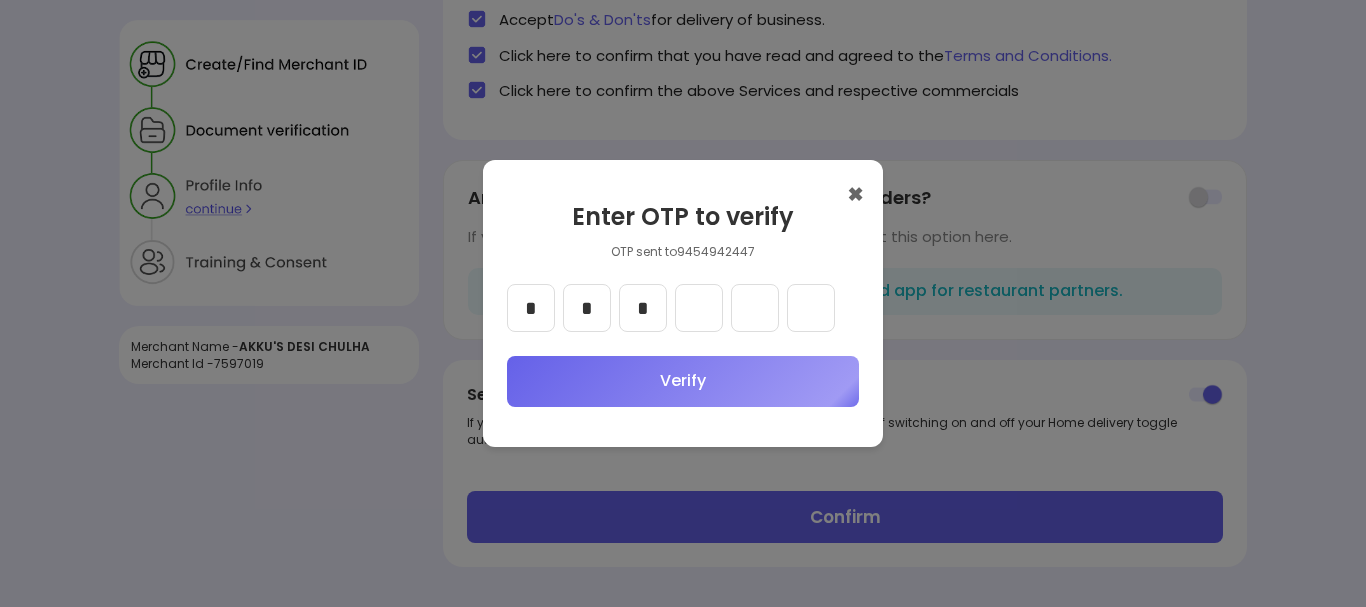 type on "*" 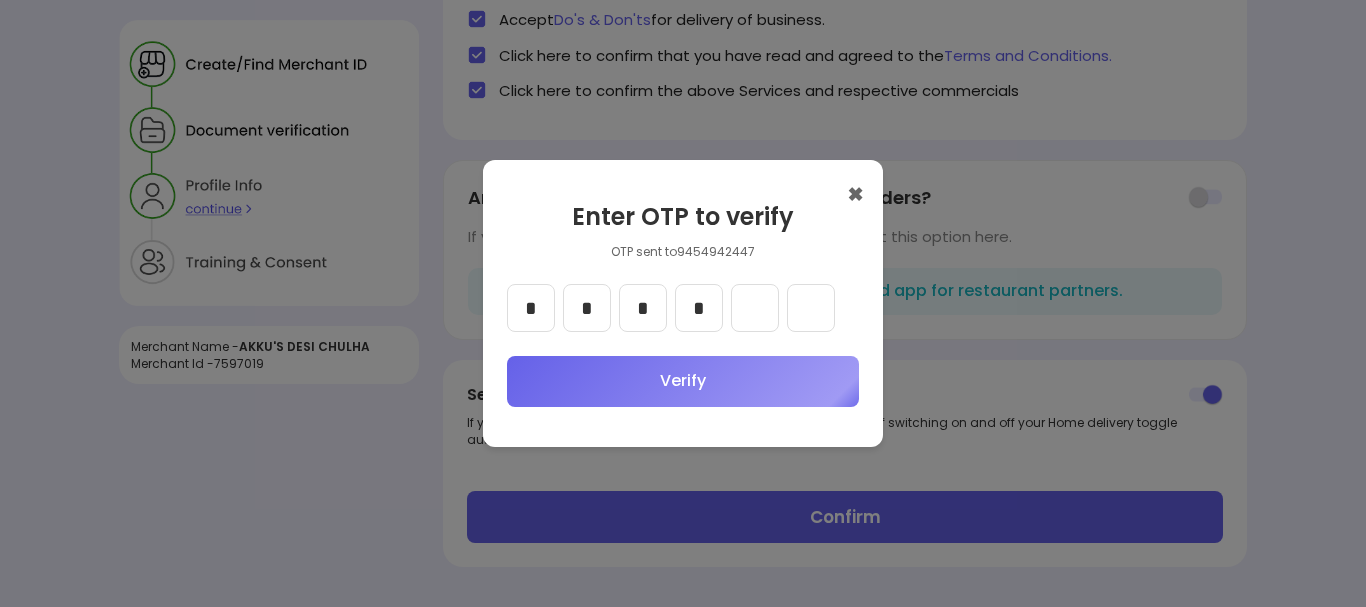 type on "*" 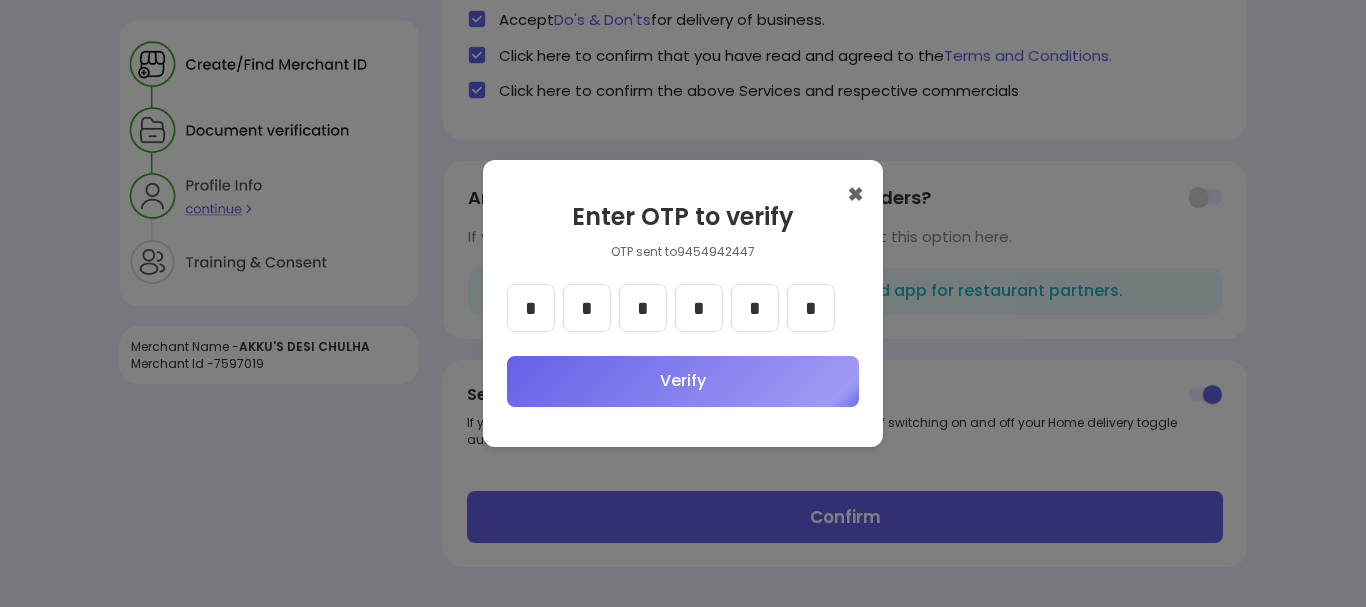 type on "*" 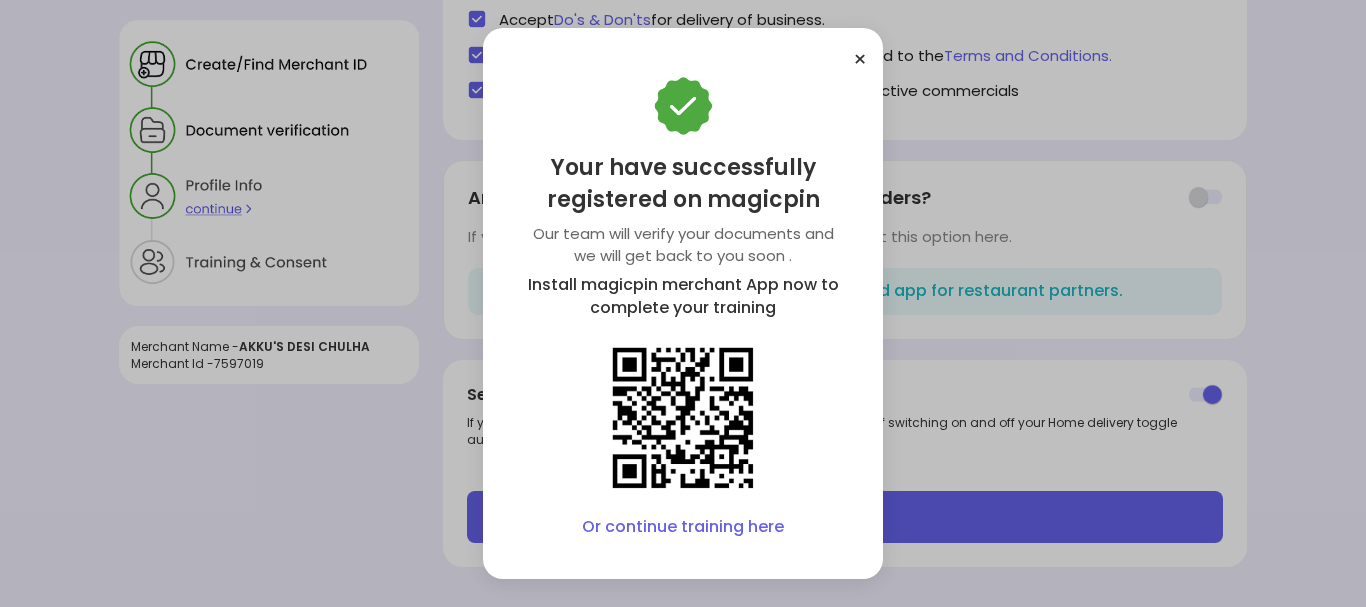 click on "×" at bounding box center [860, 59] 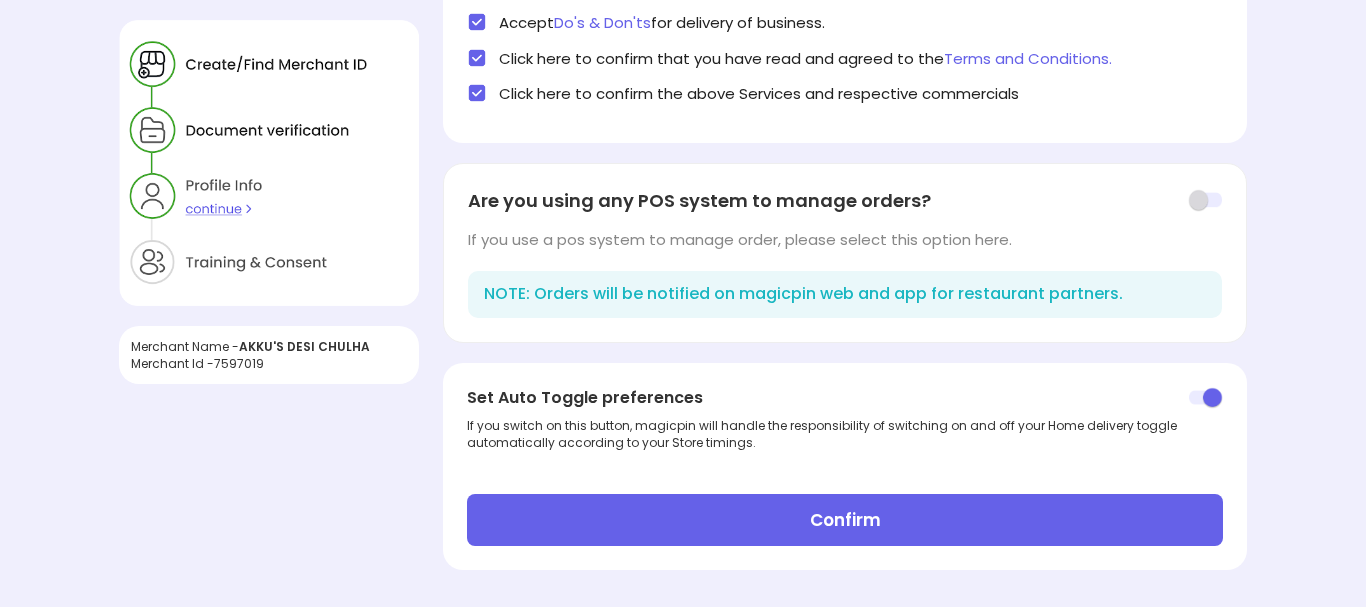 scroll, scrollTop: 336, scrollLeft: 0, axis: vertical 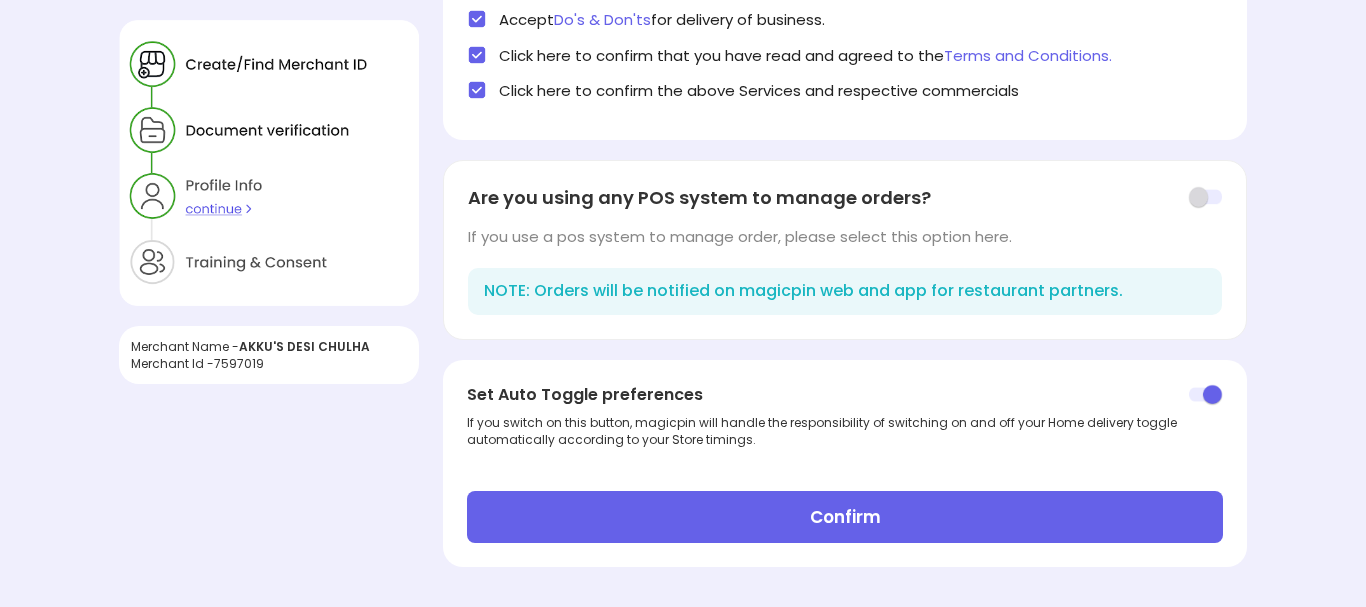 click on "Confirm" at bounding box center (844, 517) 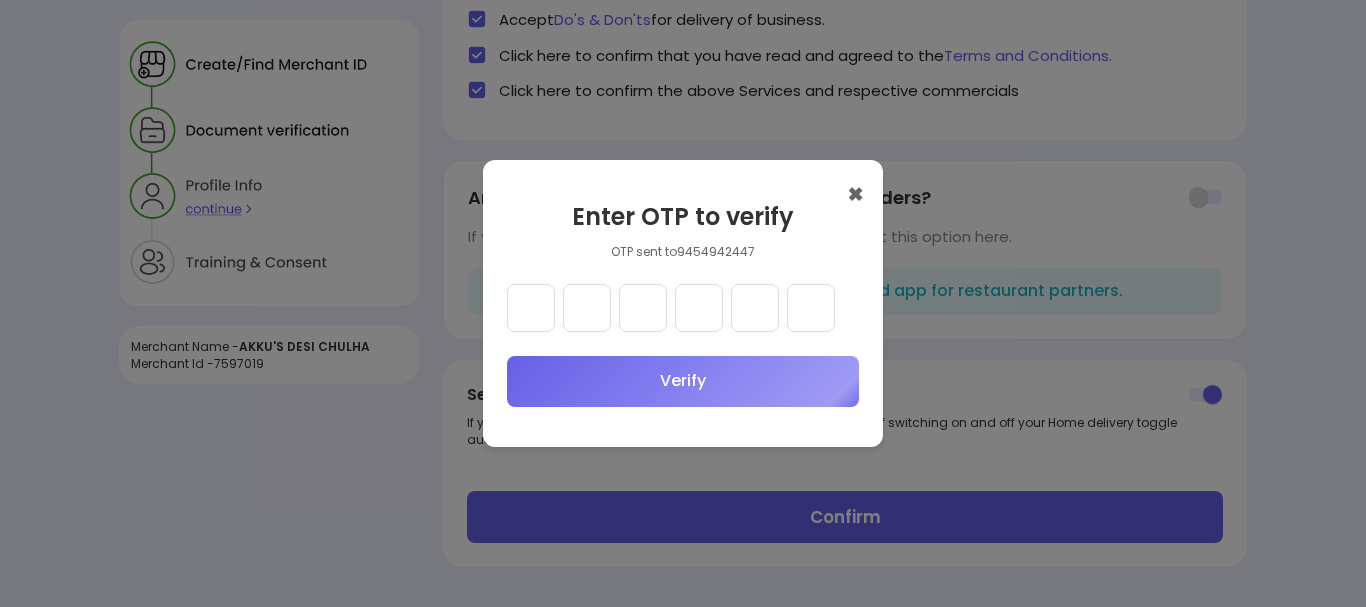click at bounding box center (531, 308) 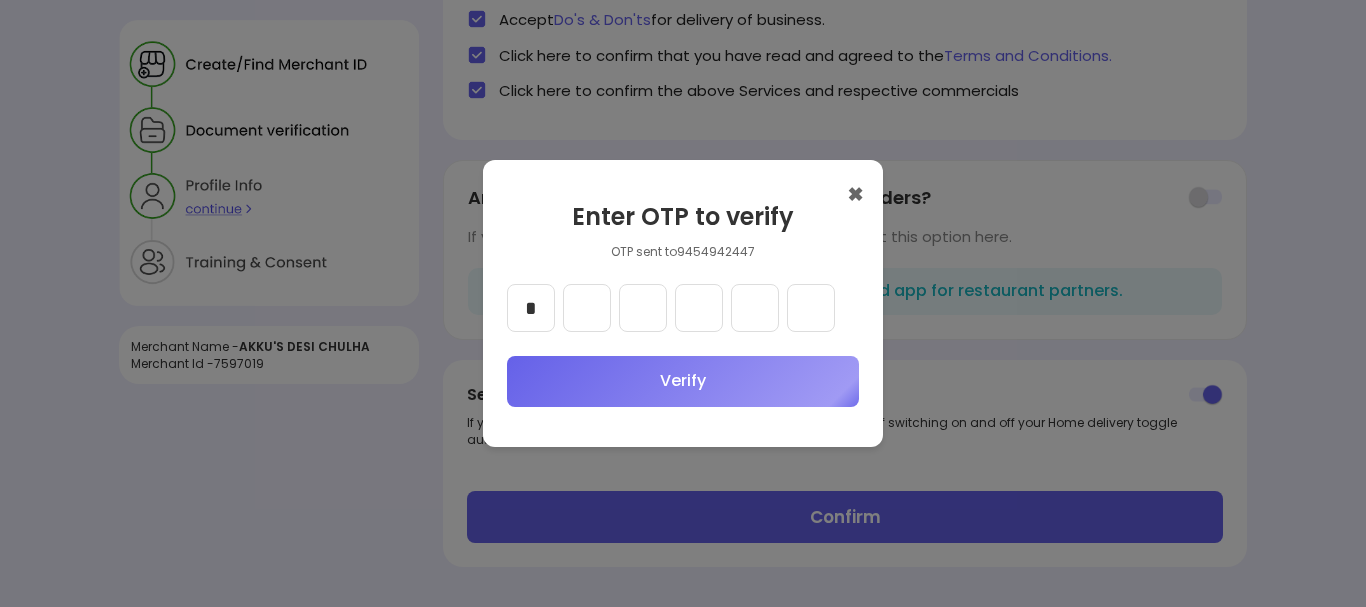 type on "*" 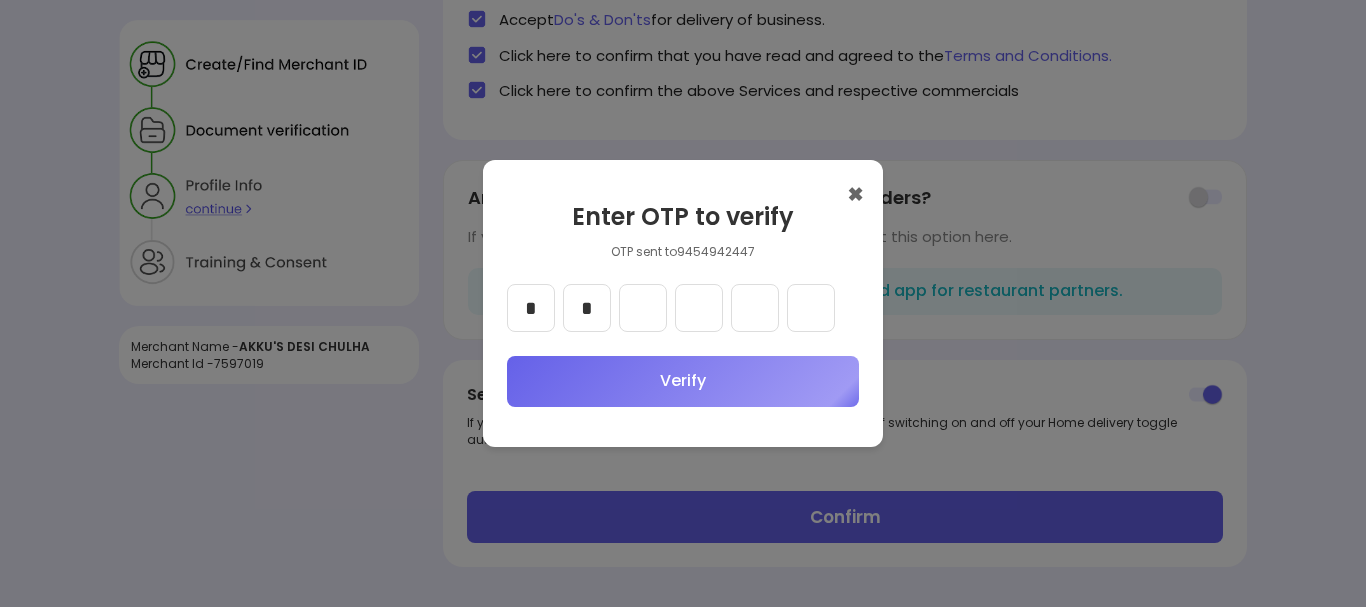 type on "*" 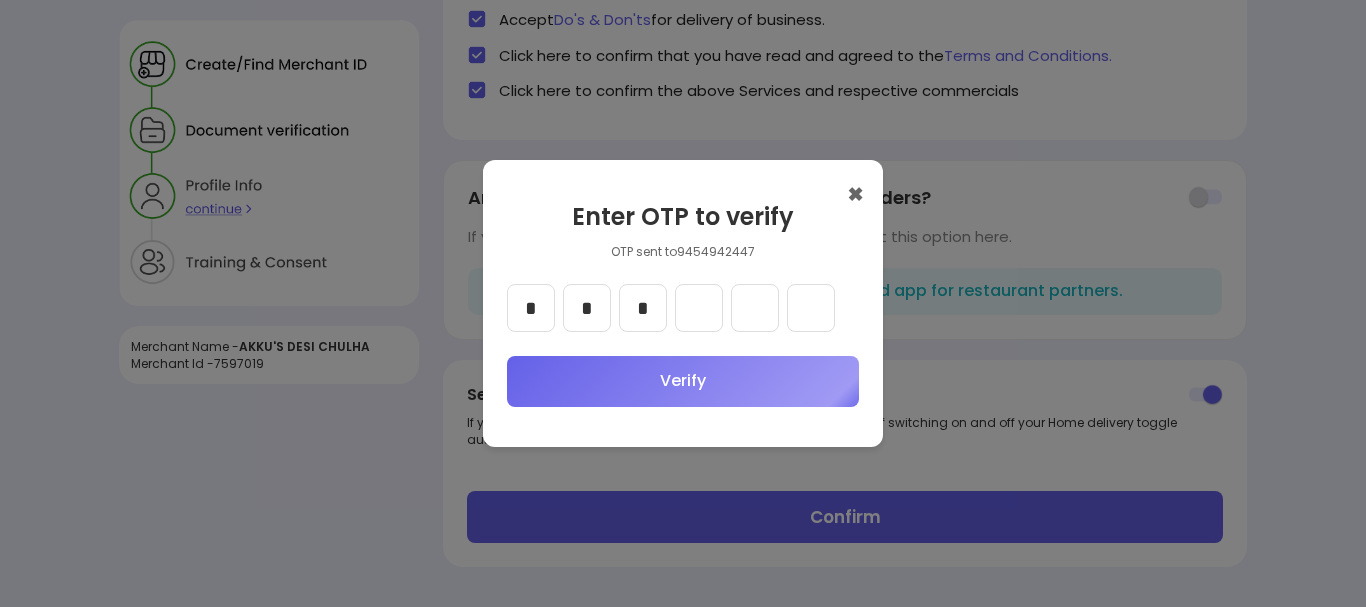 type on "*" 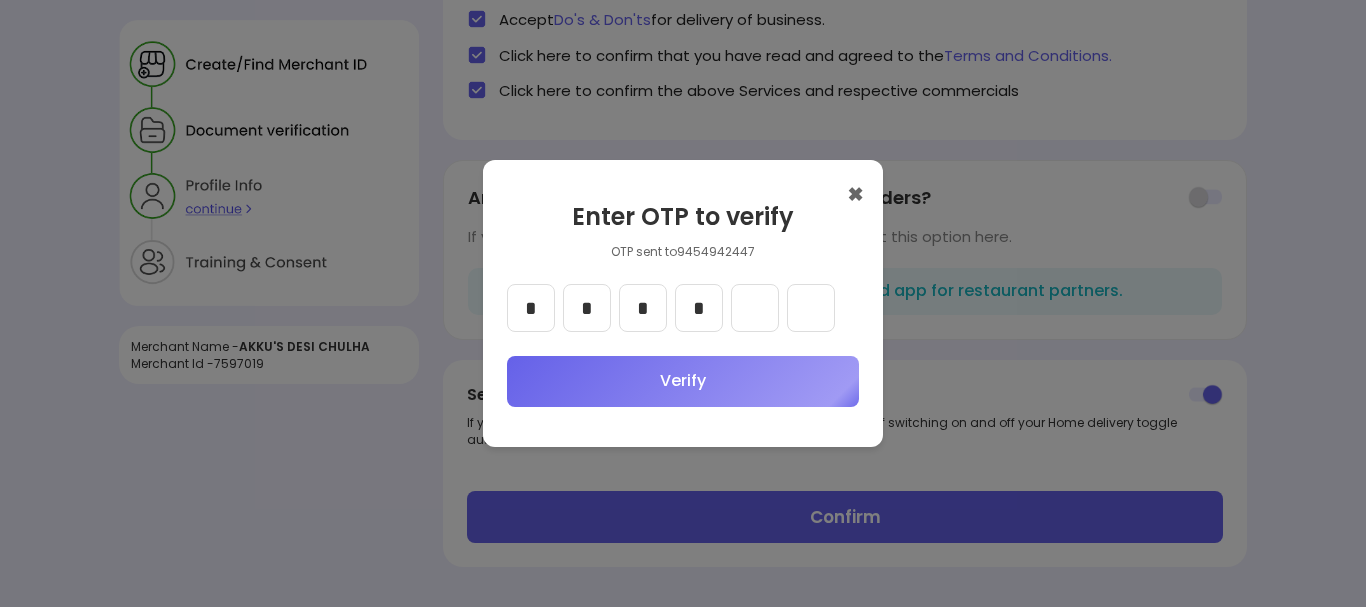 type on "*" 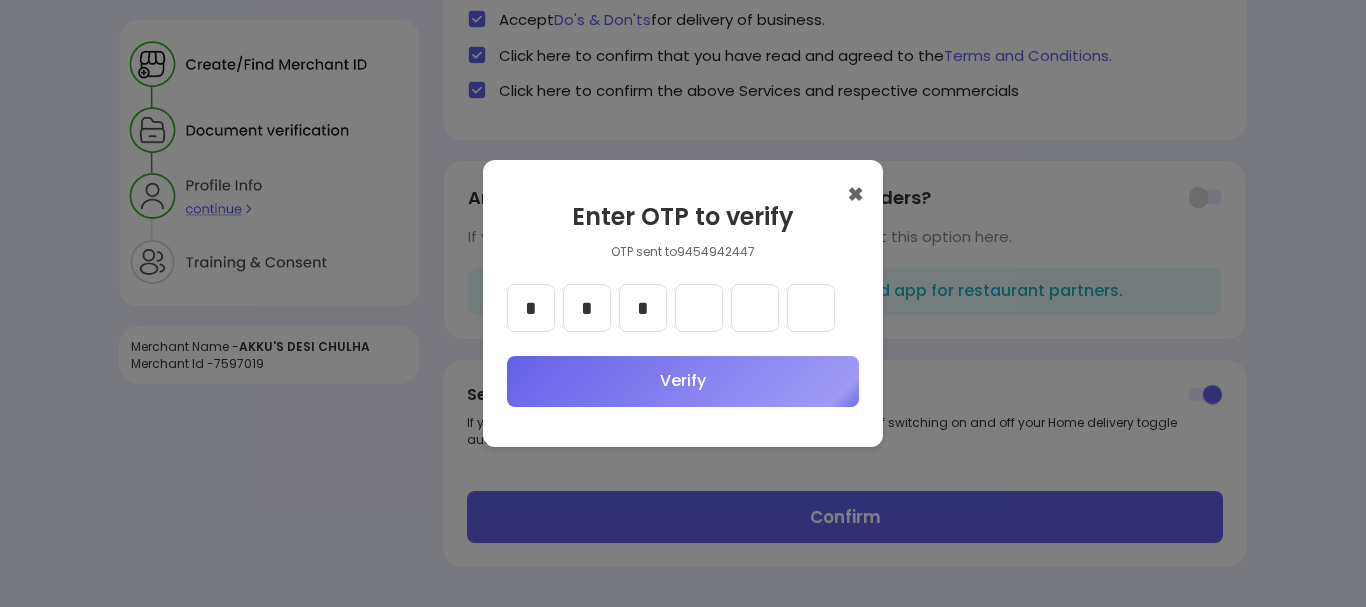 type on "*" 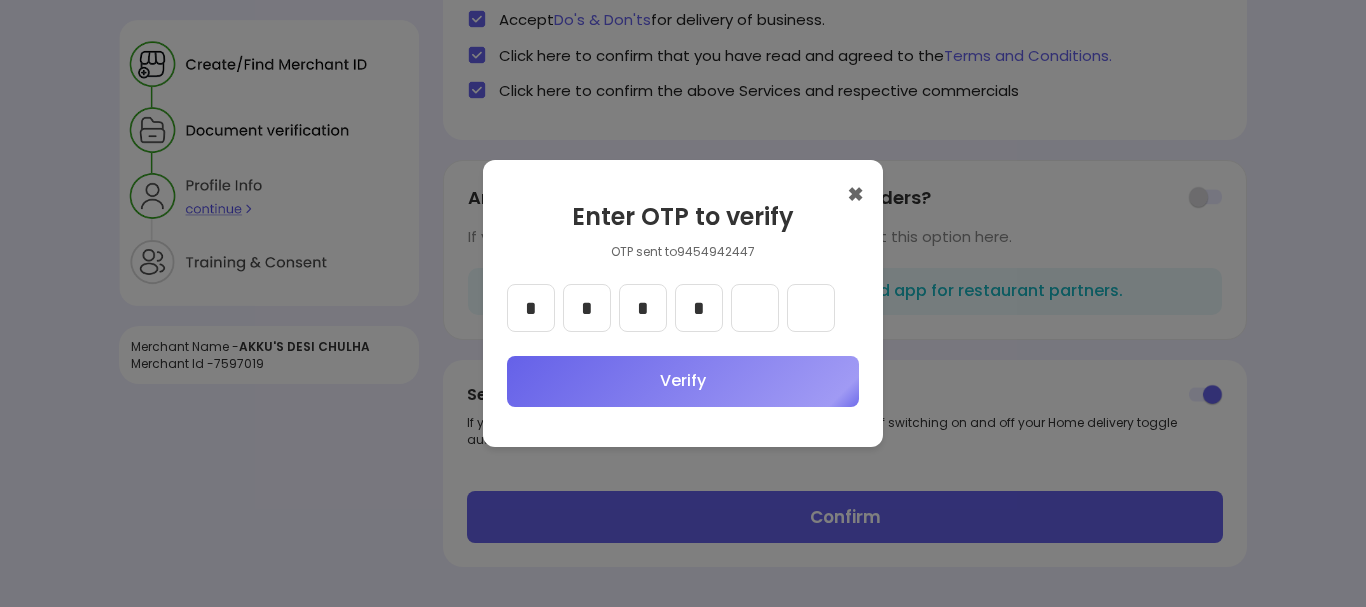 type on "*" 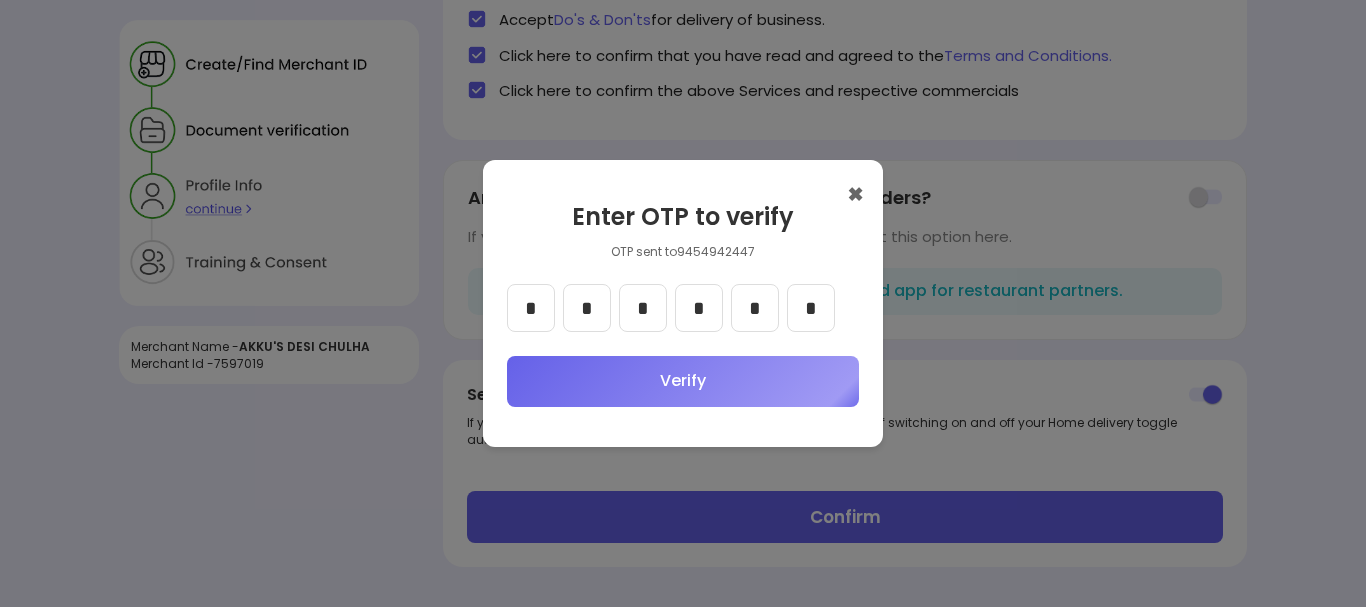 type on "*" 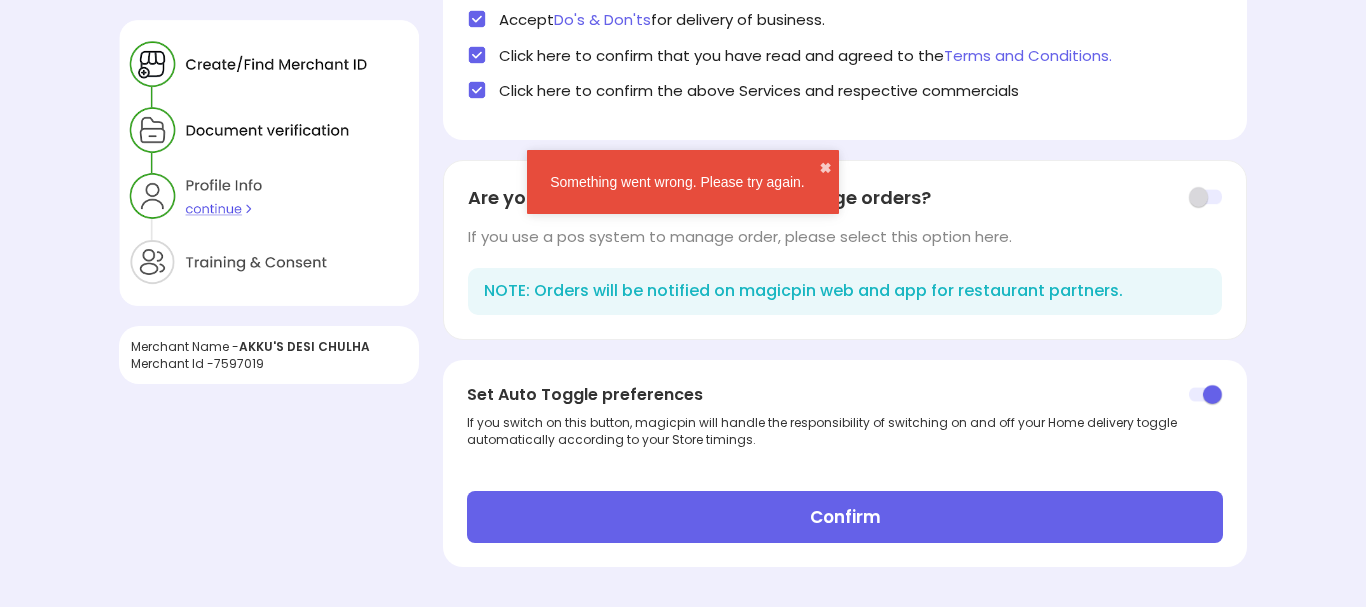 click on "Confirm" at bounding box center [844, 517] 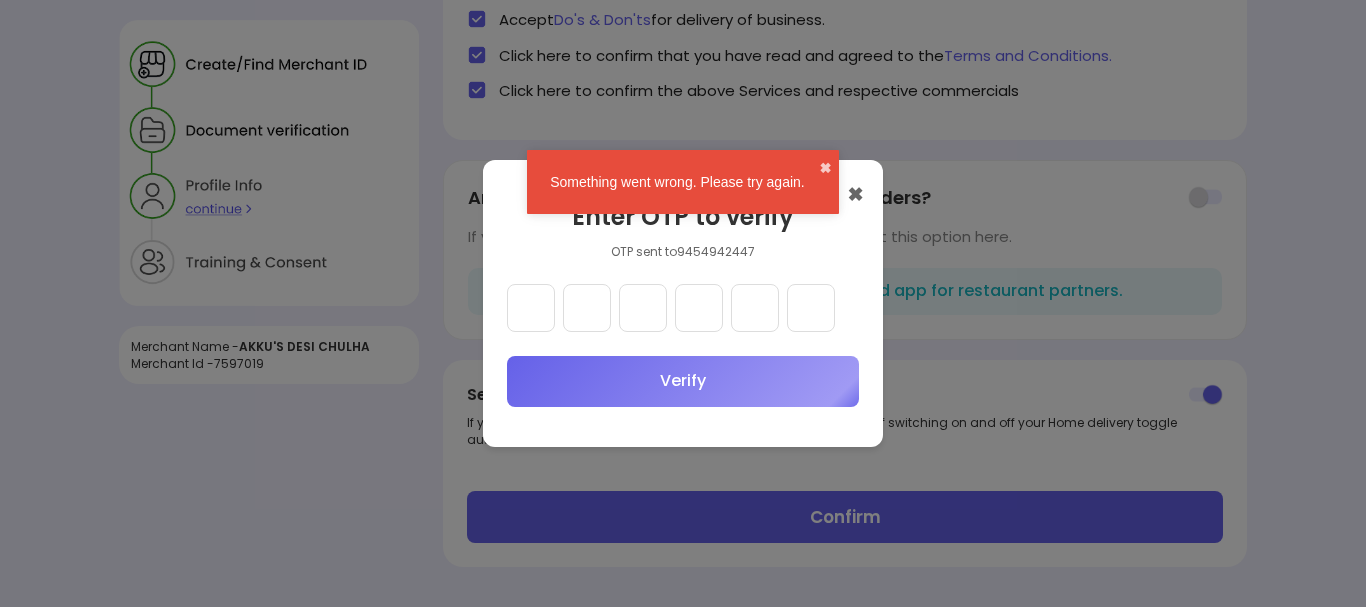 click on "Something went wrong. Please try again. ✖" at bounding box center (683, 182) 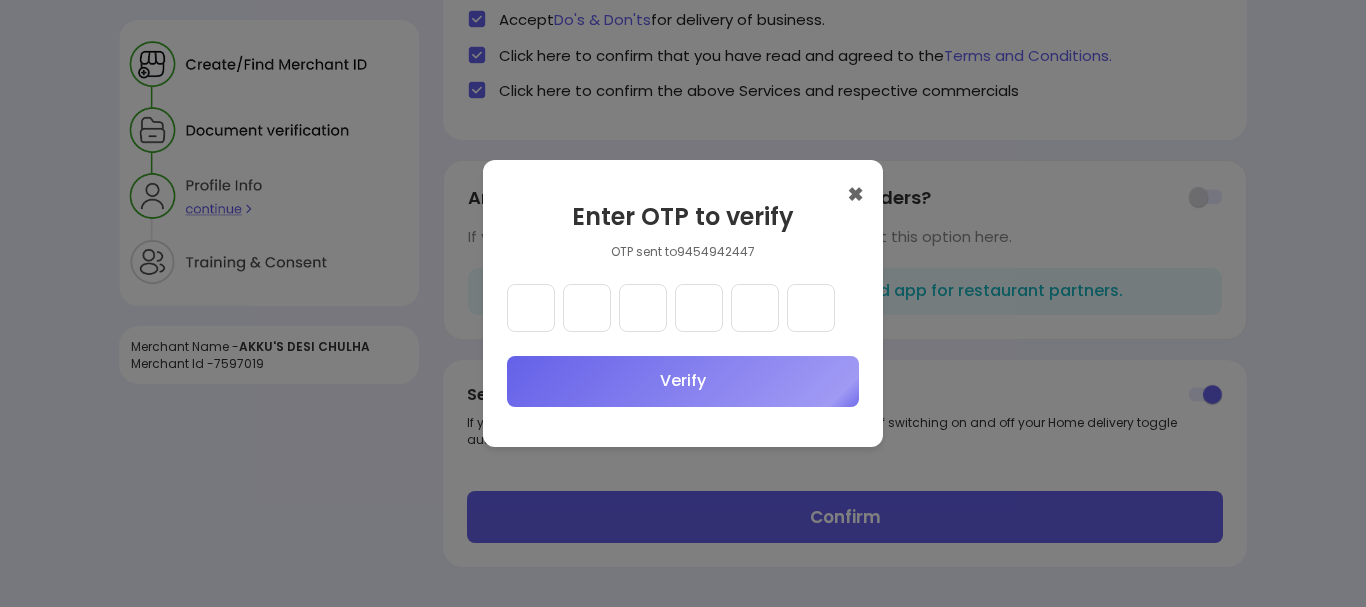 click at bounding box center [531, 308] 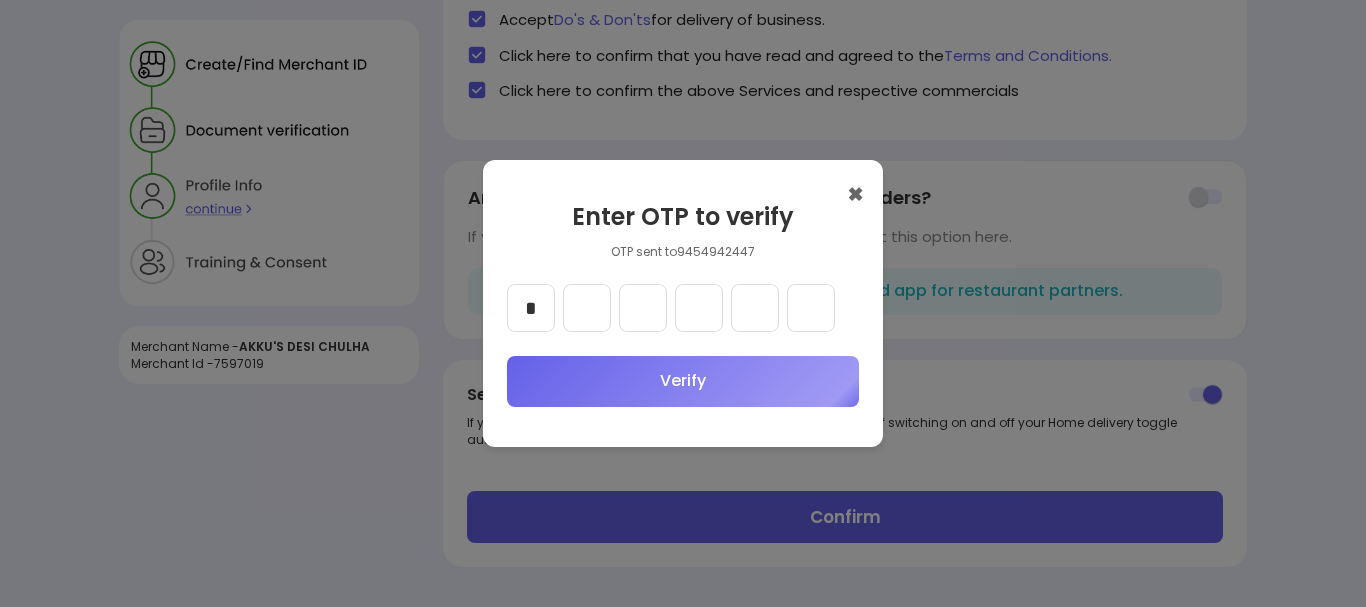 type on "*" 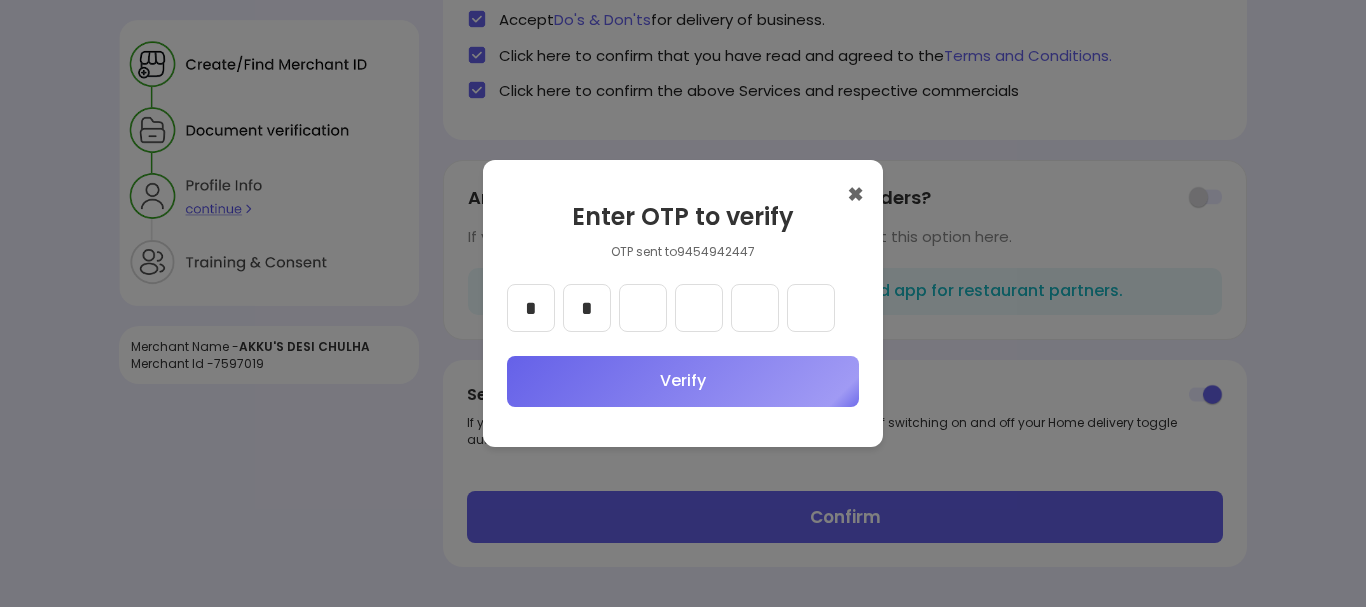 type on "*" 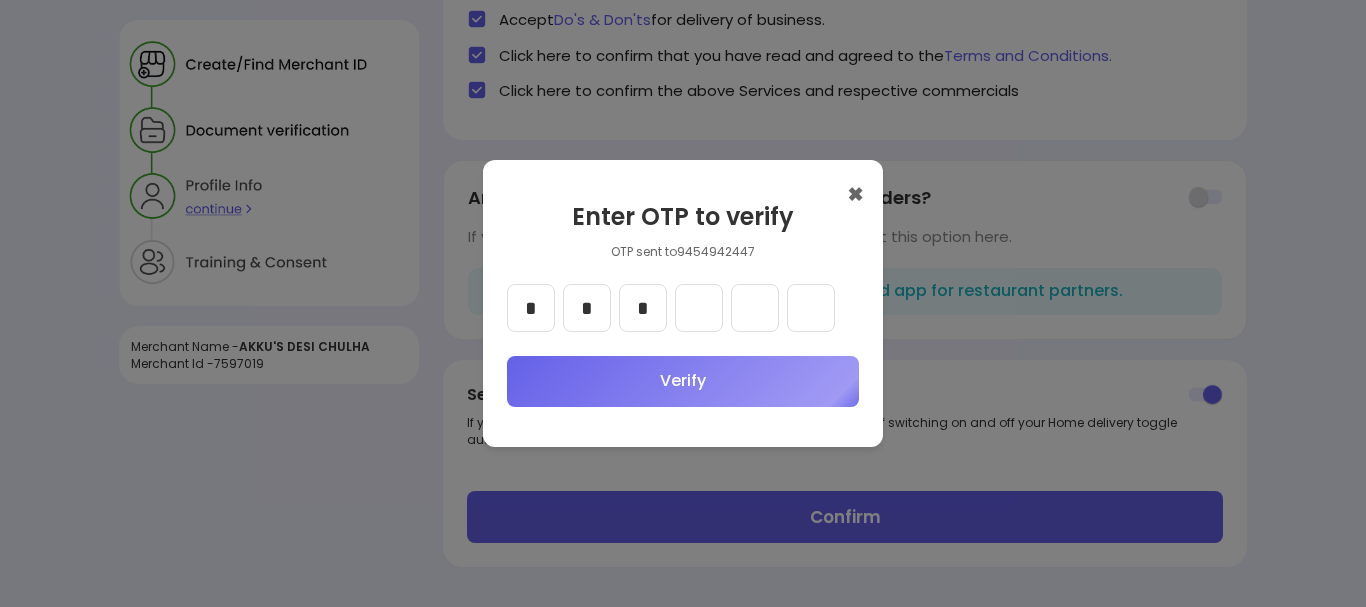 type on "*" 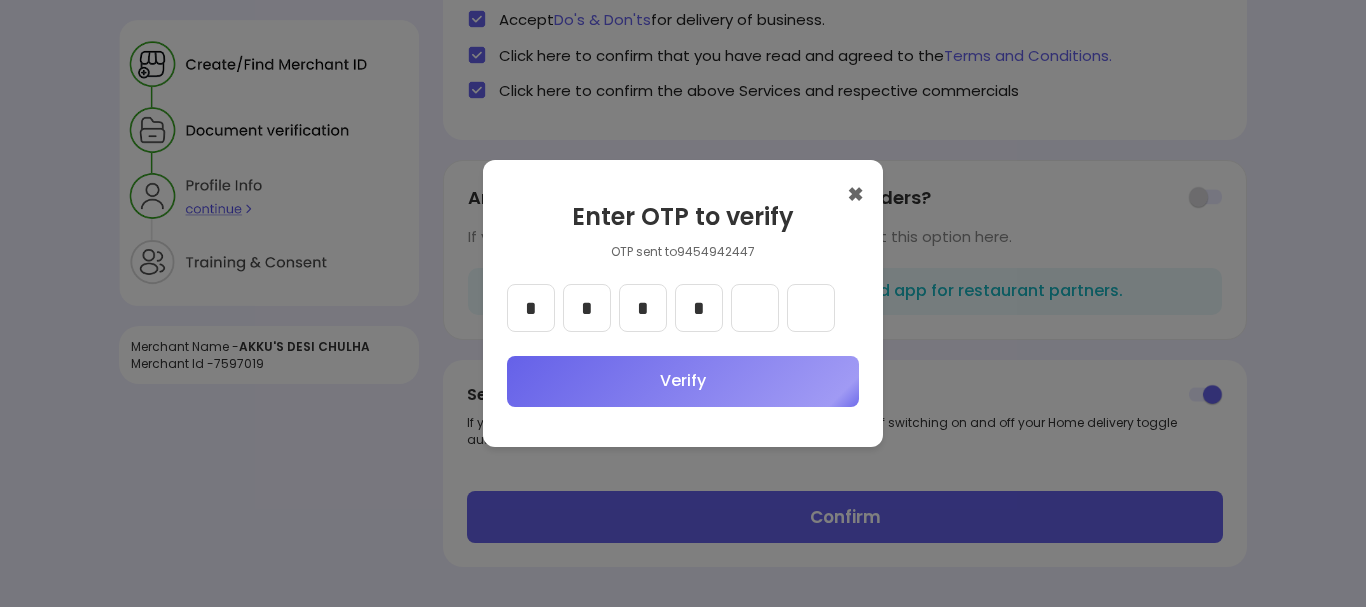 type on "*" 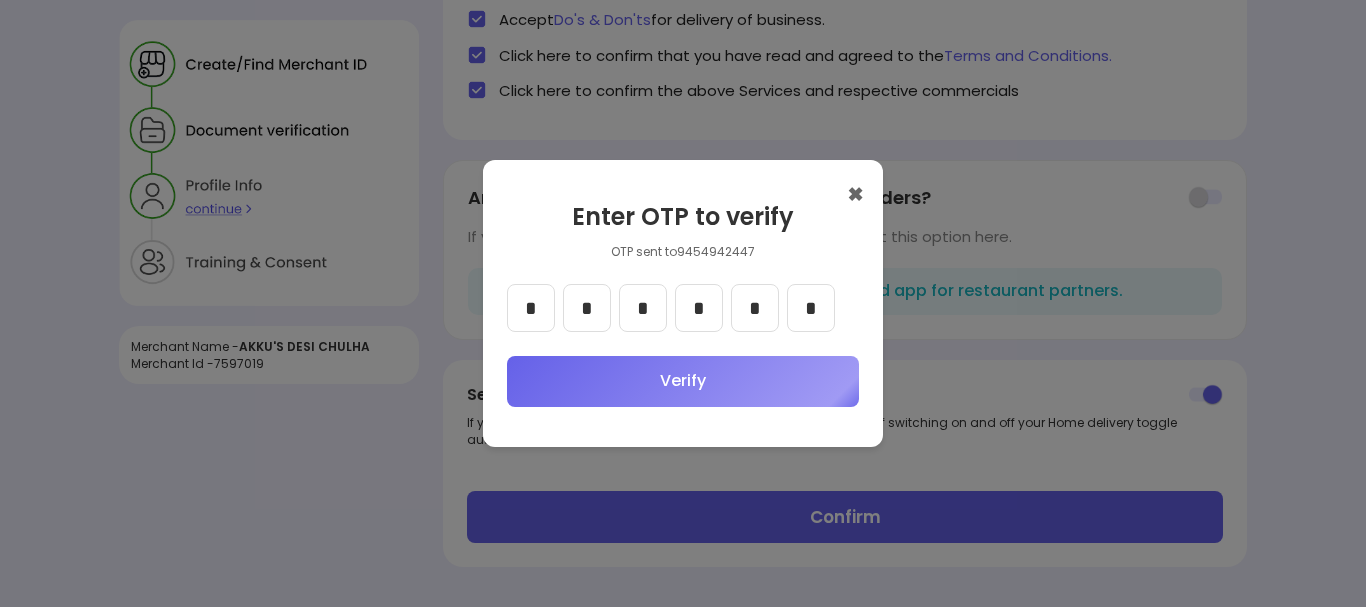 type on "*" 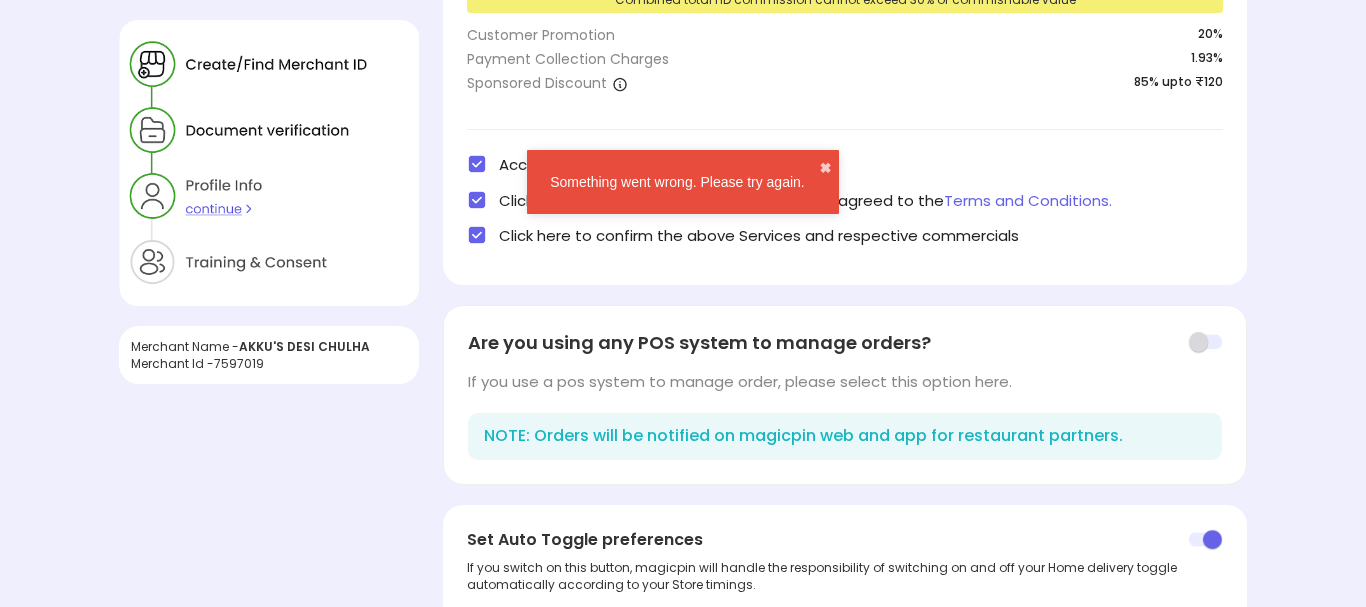 scroll, scrollTop: 0, scrollLeft: 0, axis: both 